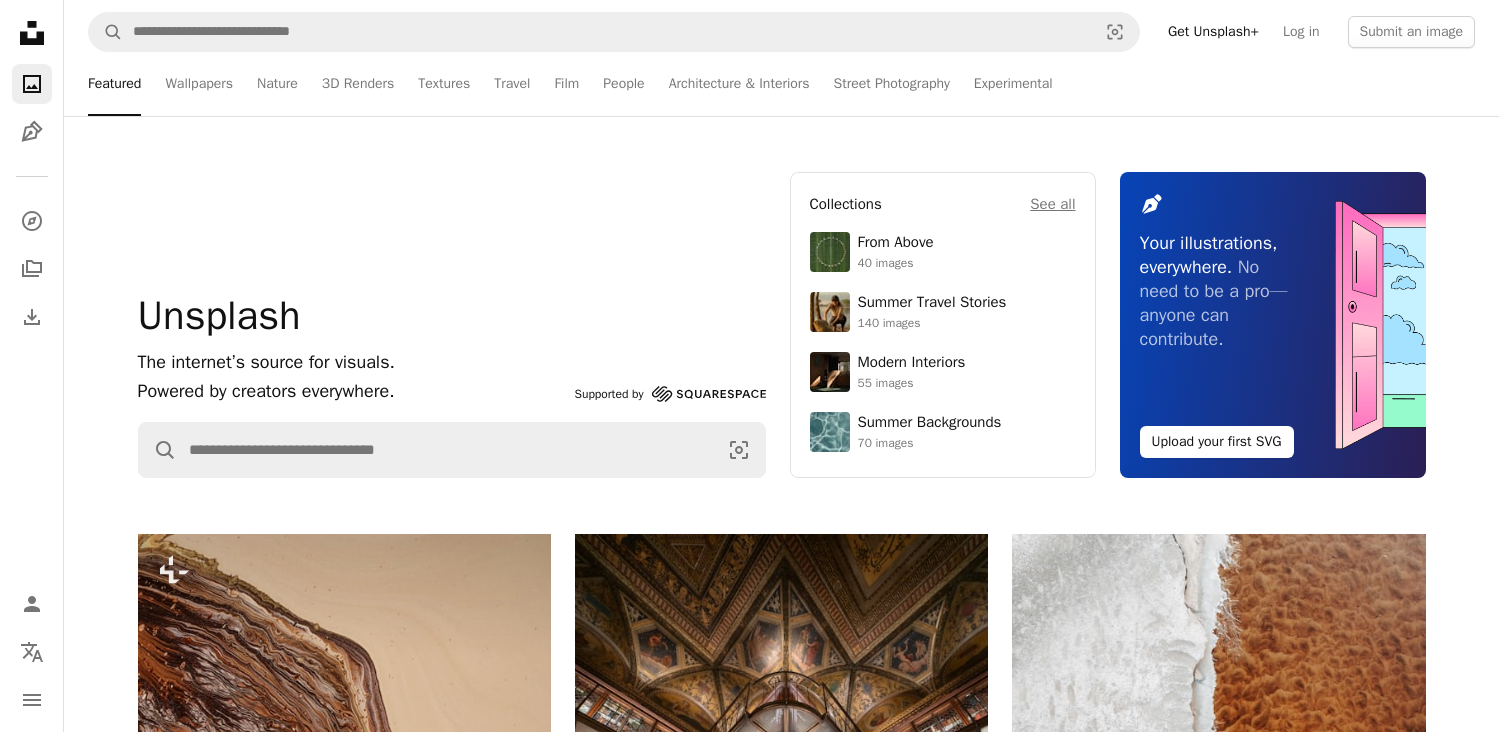scroll, scrollTop: 53304, scrollLeft: 0, axis: vertical 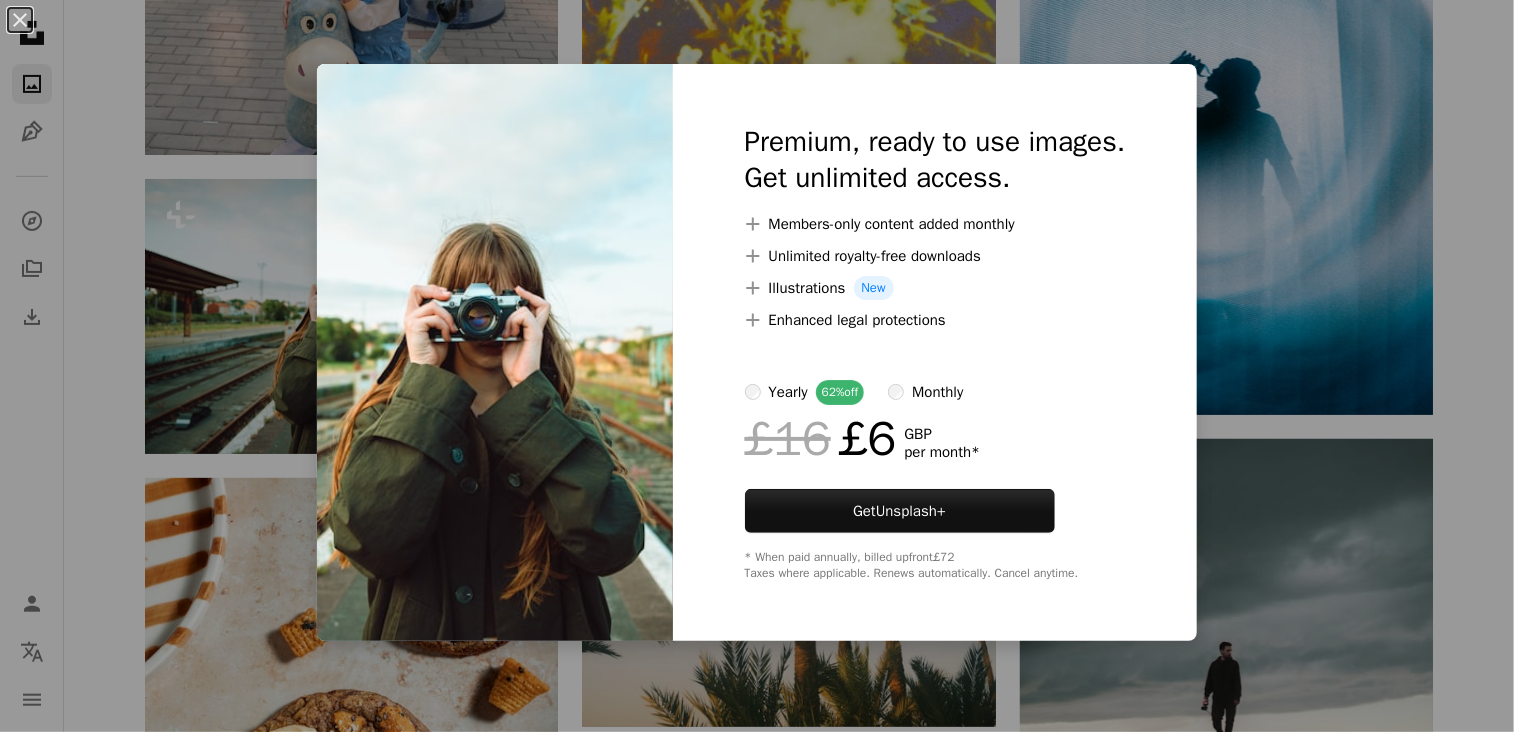 click on "An X shape Premium, ready to use images. Get unlimited access. A plus sign Members-only content added monthly A plus sign Unlimited royalty-free downloads A plus sign Illustrations  New A plus sign Enhanced legal protections yearly 62%  off monthly £16   £6 GBP per month * Get  Unsplash+ * When paid annually, billed upfront  £72 Taxes where applicable. Renews automatically. Cancel anytime." at bounding box center [757, 366] 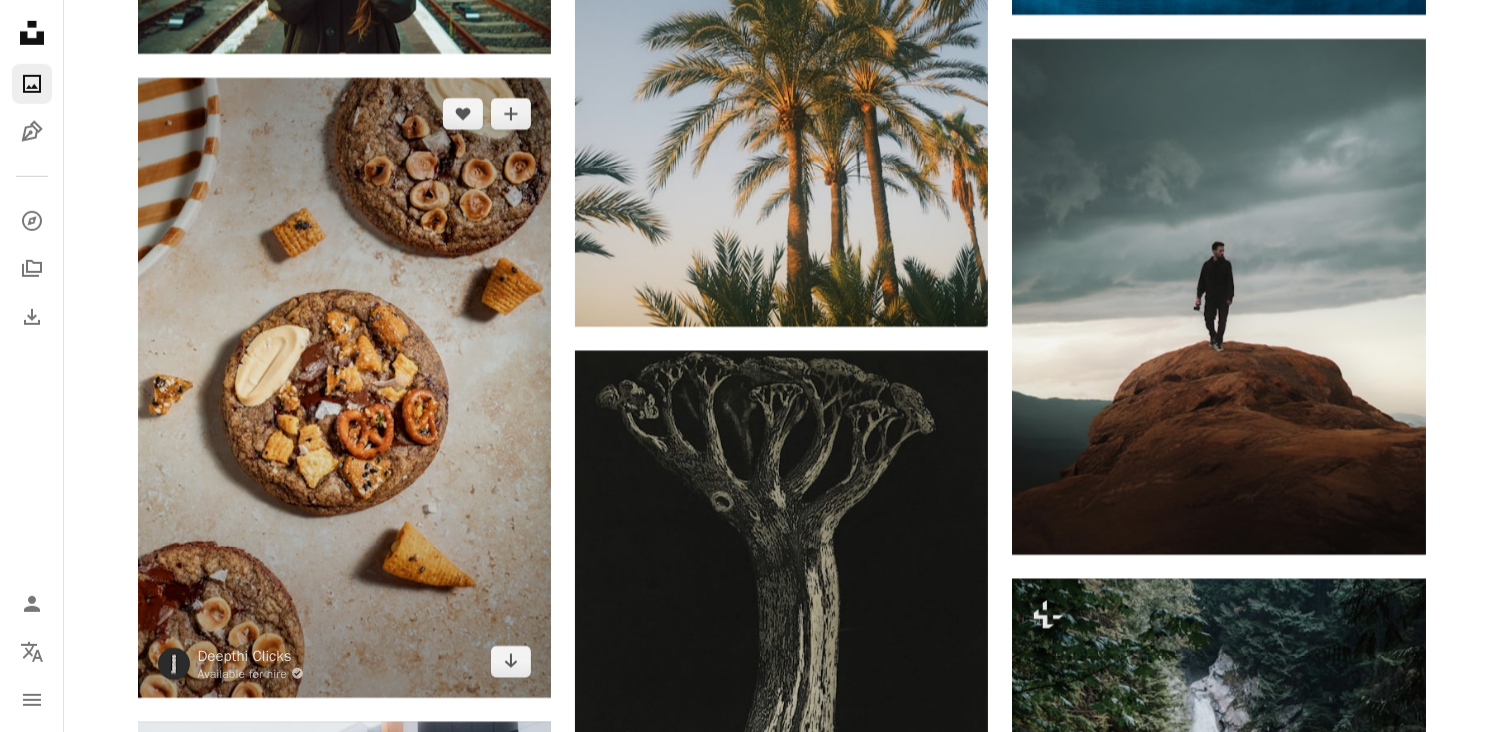 scroll, scrollTop: 53804, scrollLeft: 0, axis: vertical 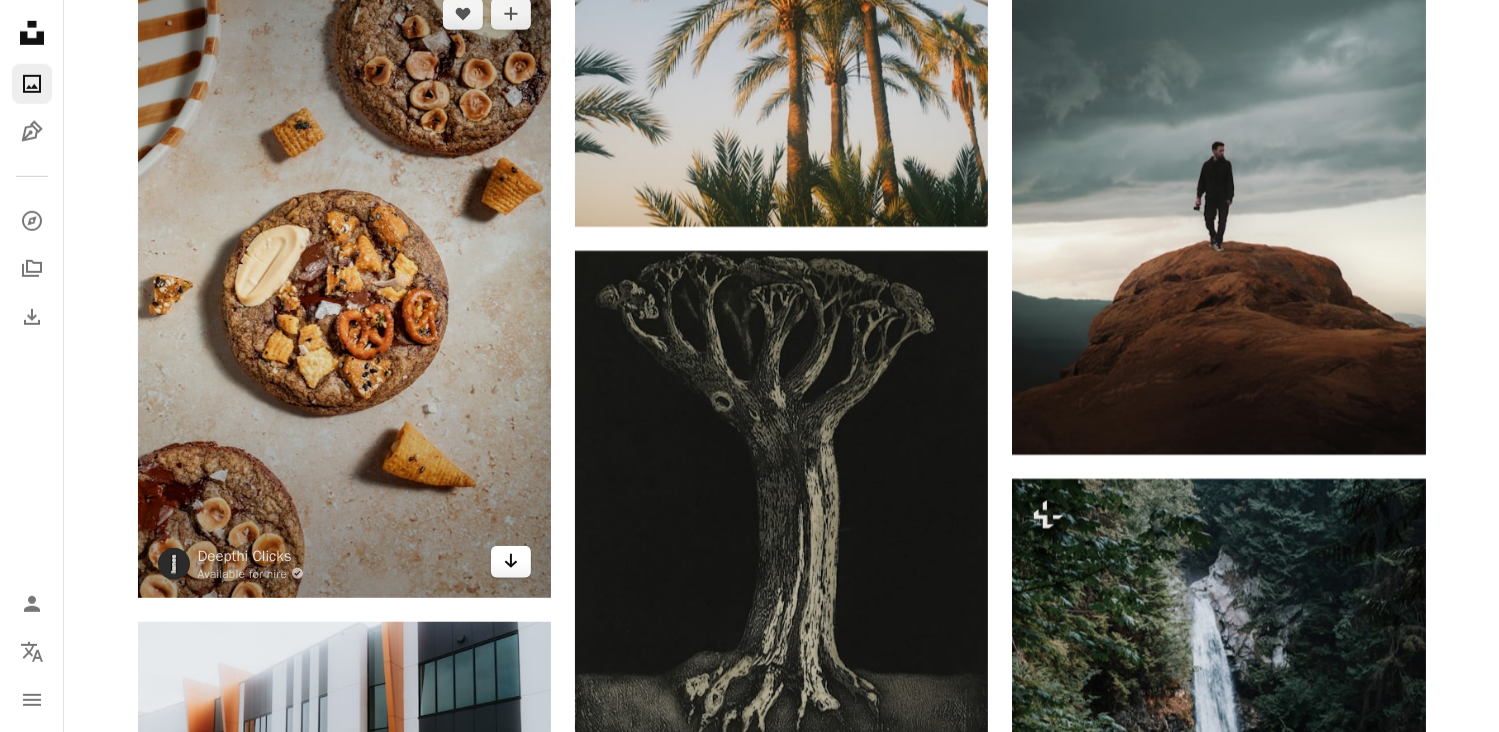 click on "Arrow pointing down" 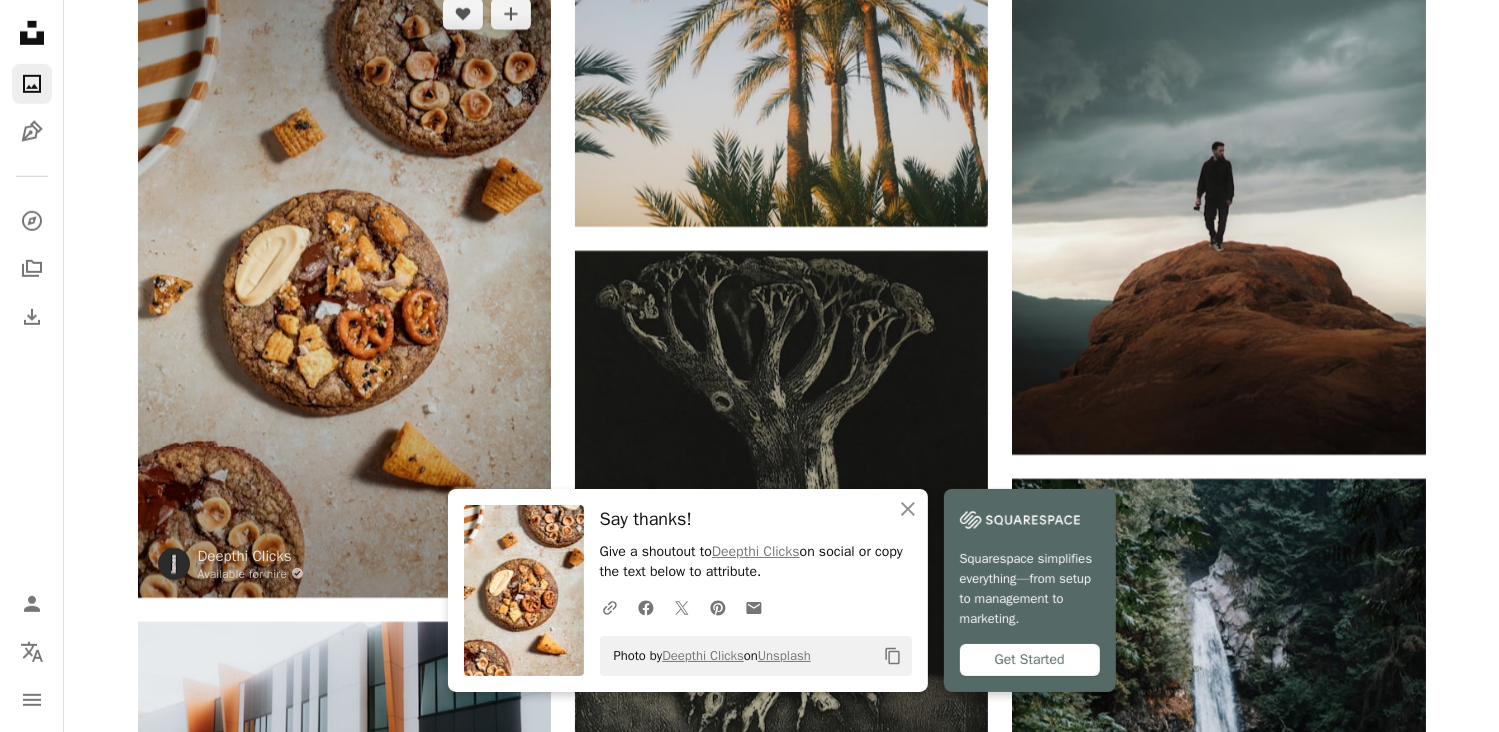 scroll, scrollTop: 53904, scrollLeft: 0, axis: vertical 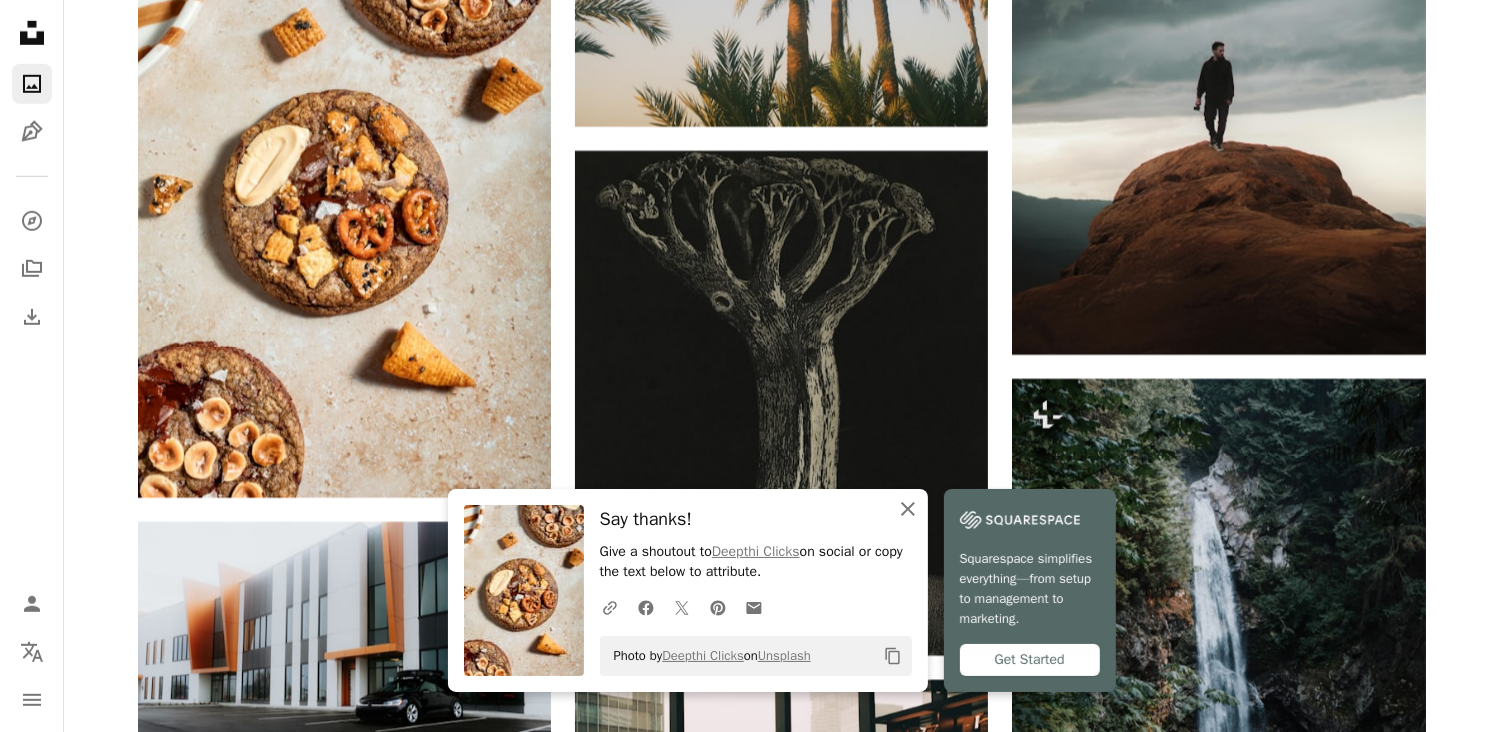 click on "An X shape" 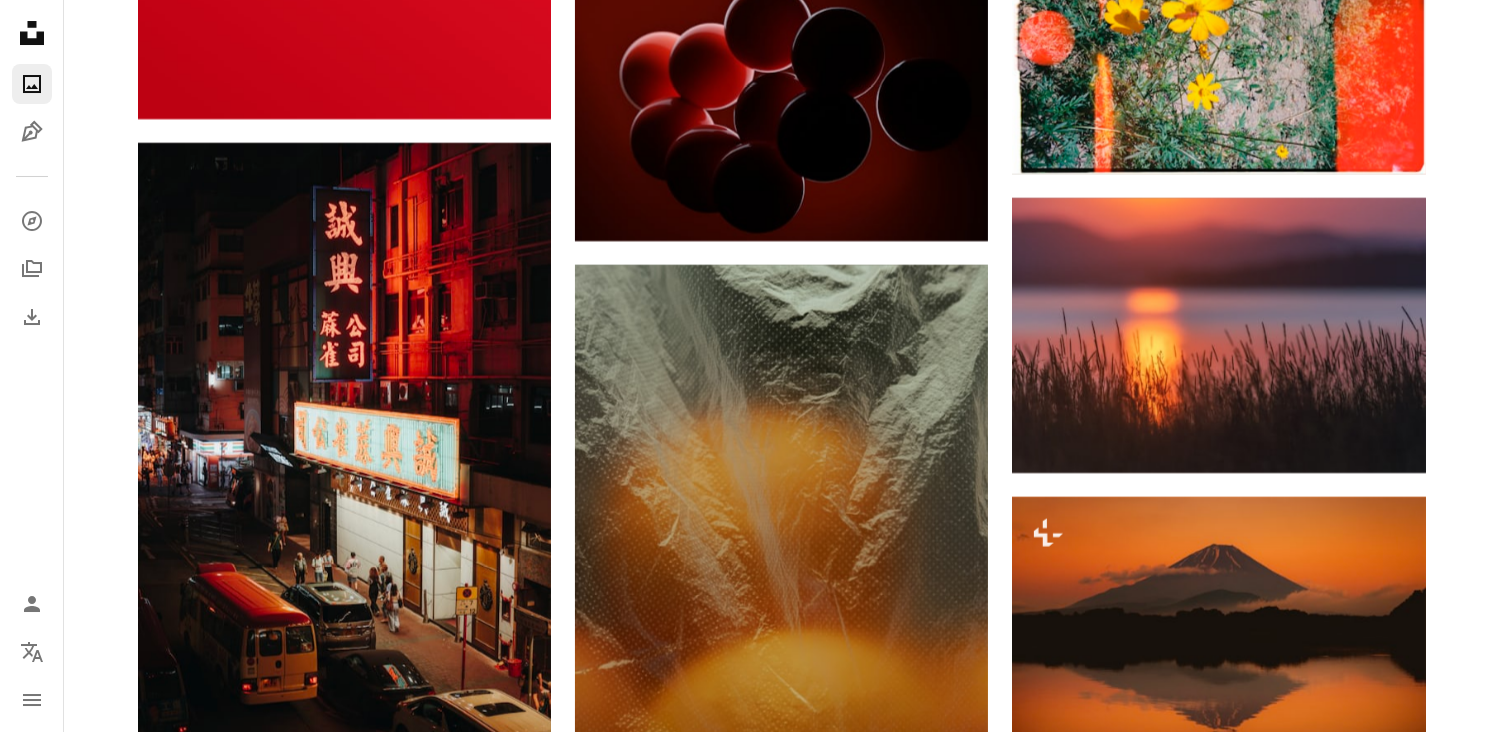 scroll, scrollTop: 91104, scrollLeft: 0, axis: vertical 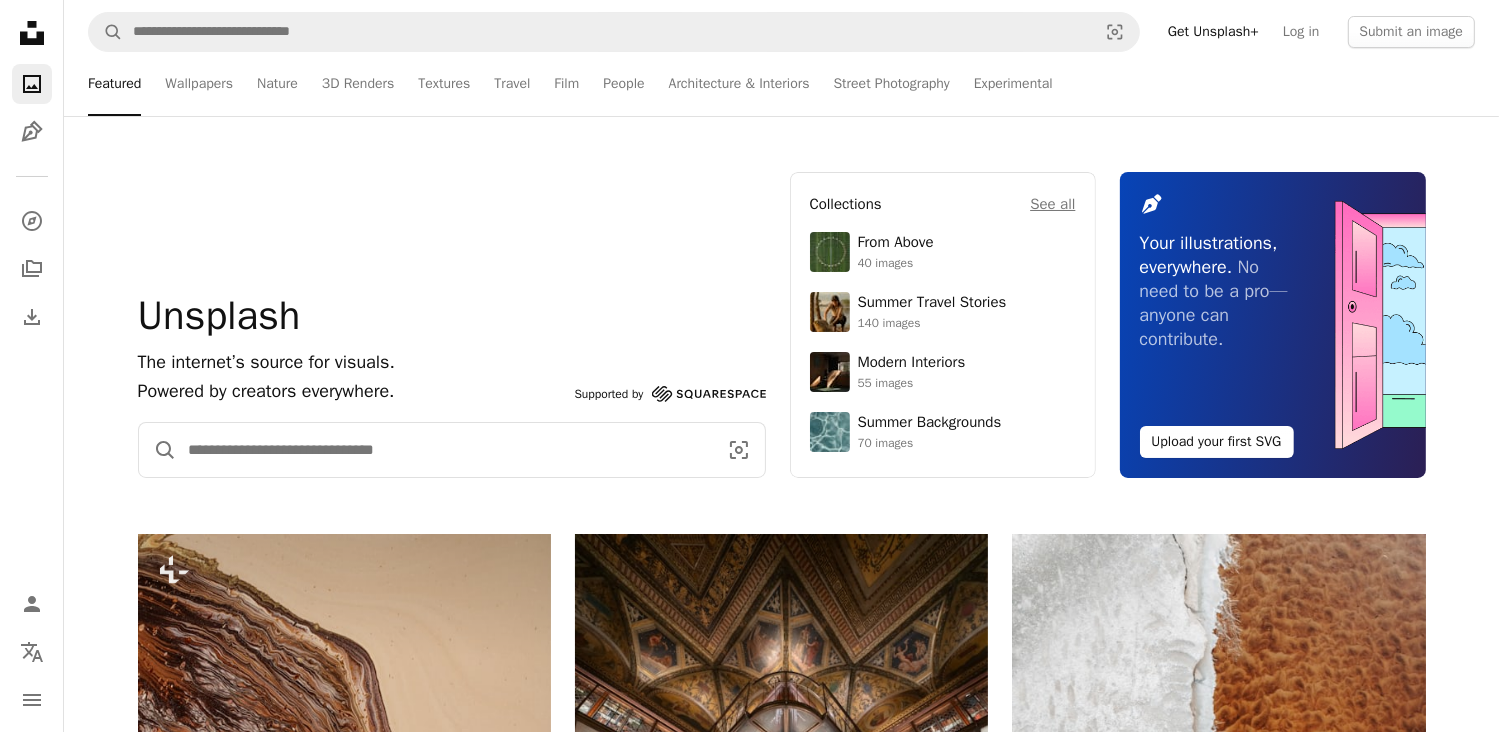 click at bounding box center (445, 450) 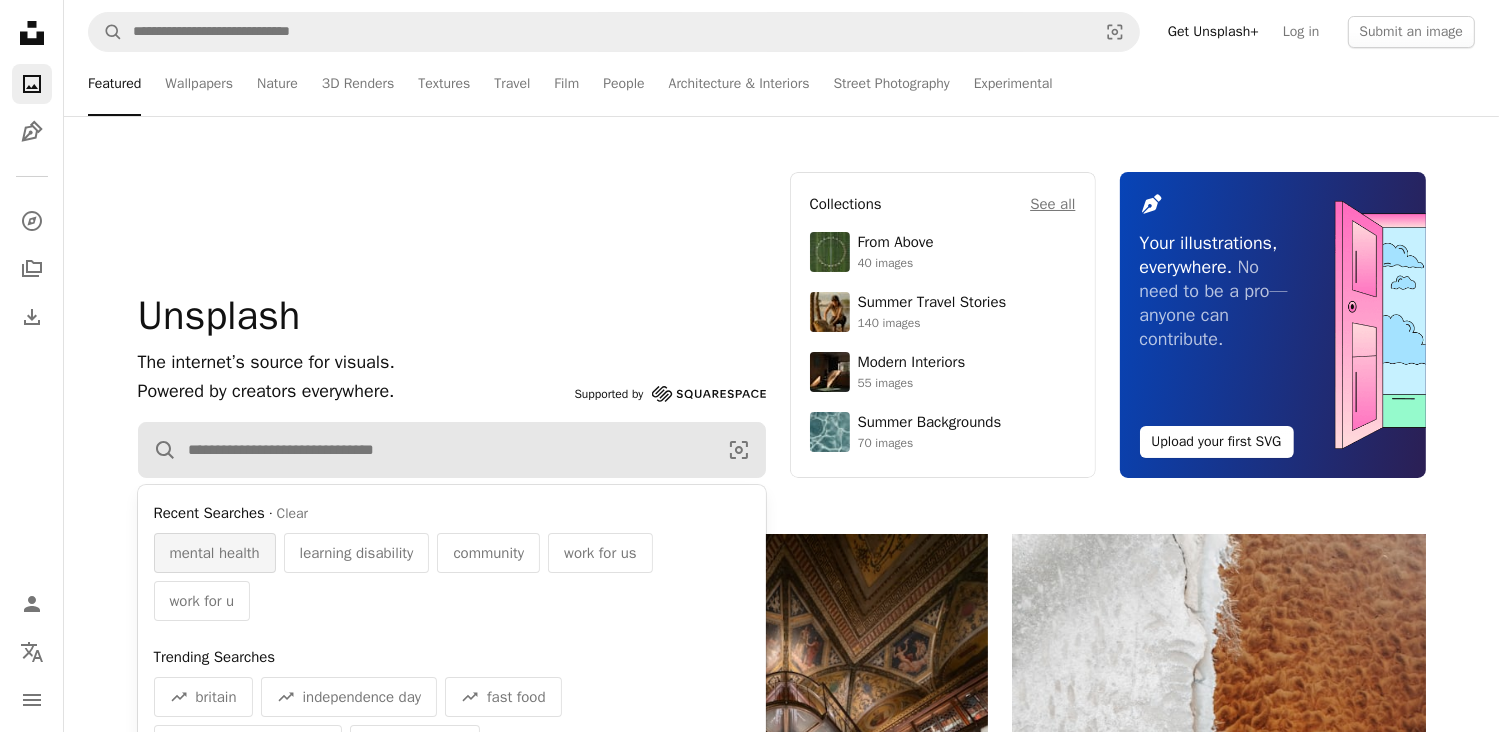 click on "mental health" at bounding box center (215, 553) 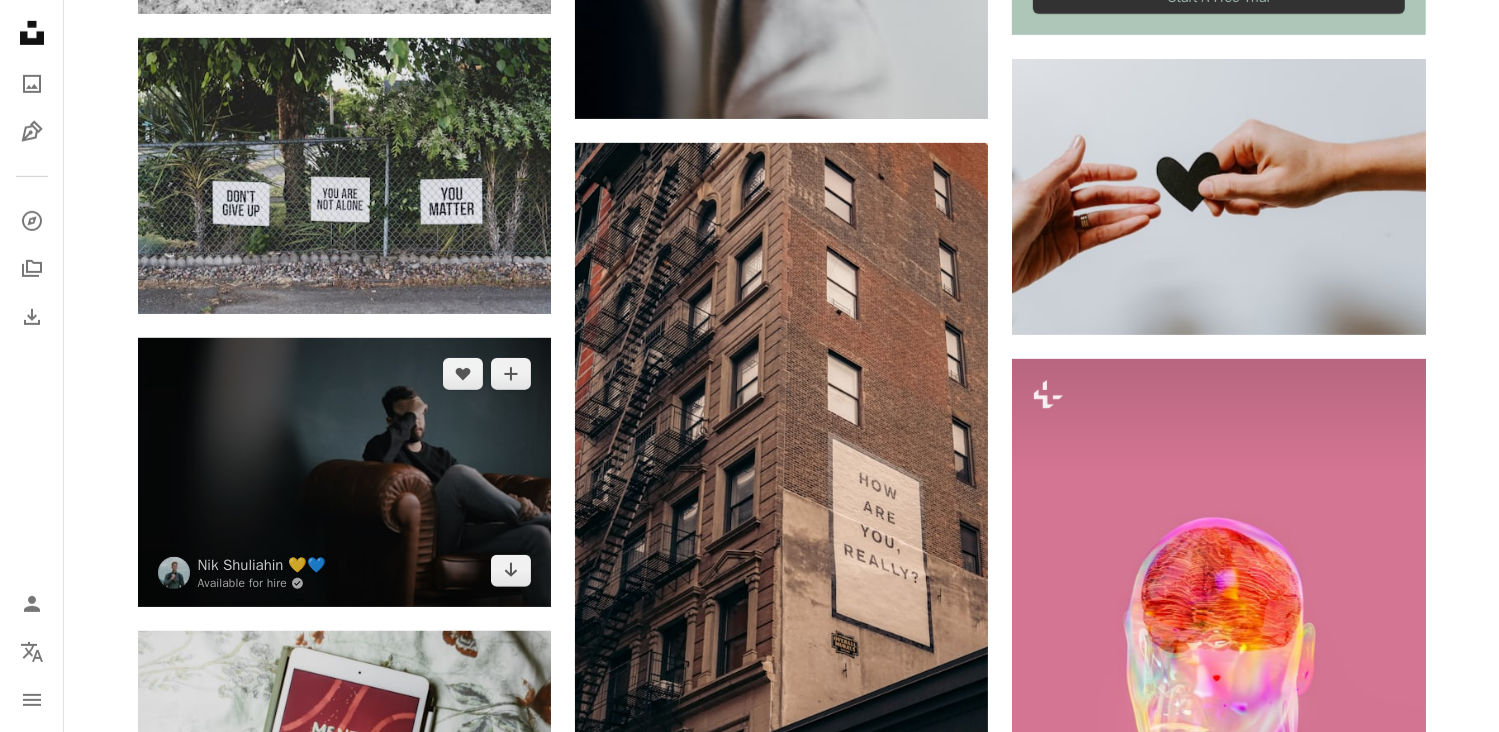 scroll, scrollTop: 1100, scrollLeft: 0, axis: vertical 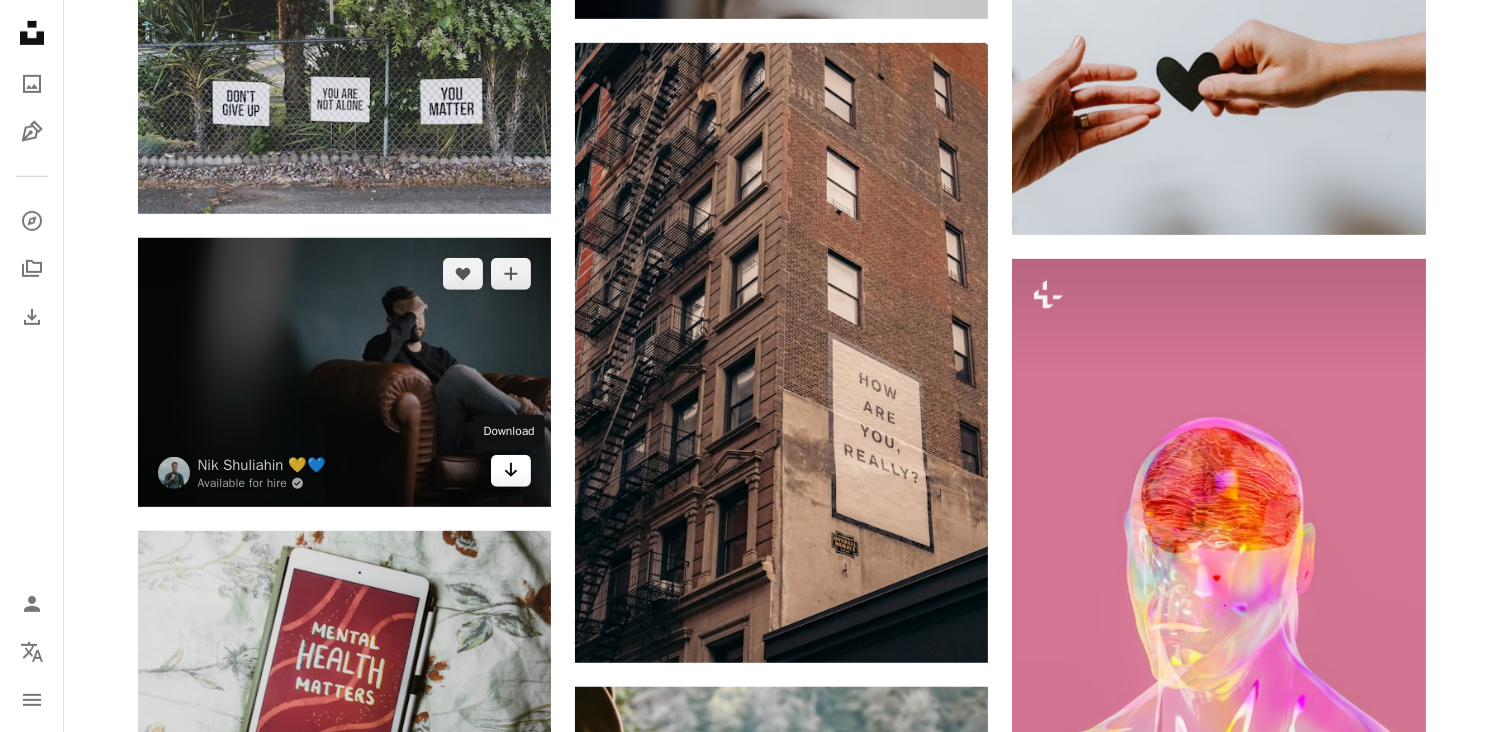 click 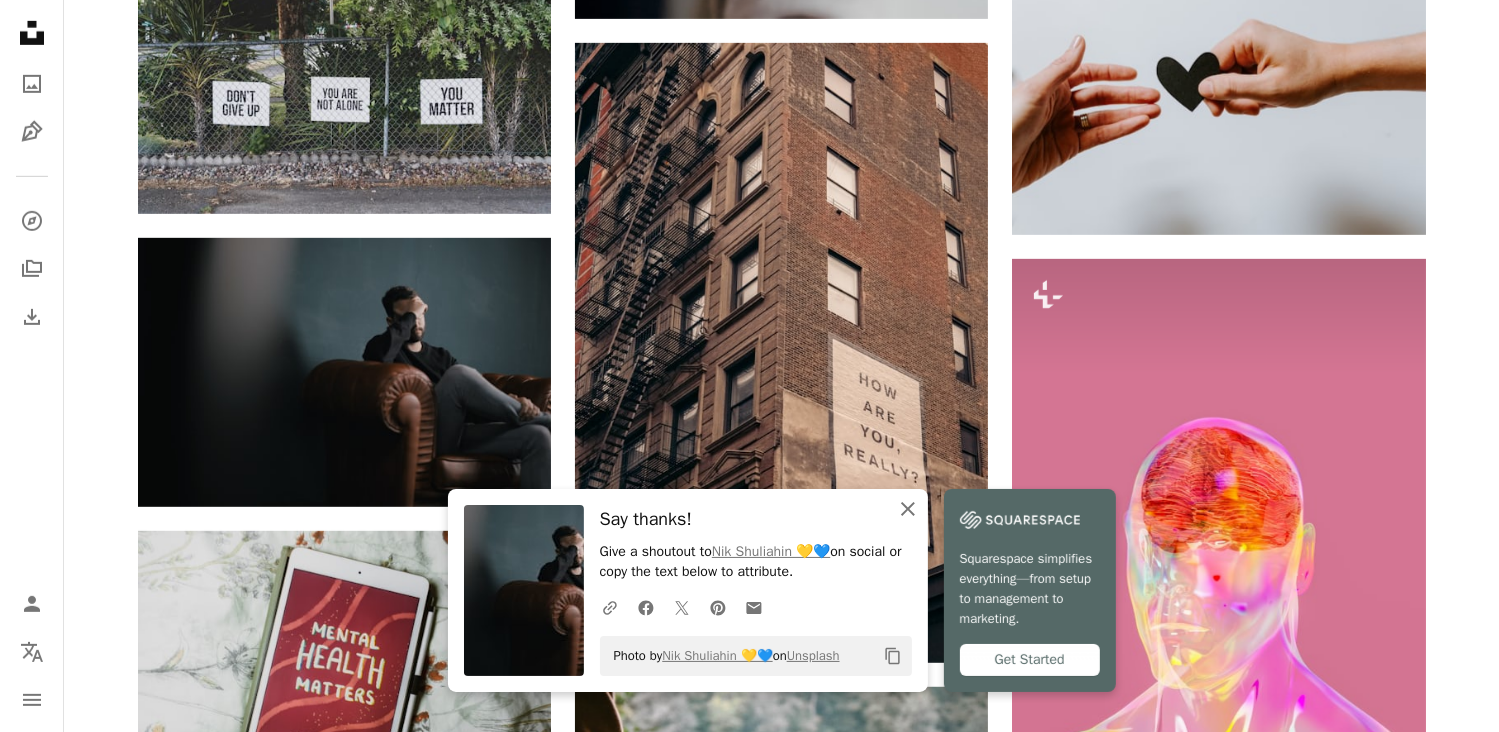 click on "An X shape" 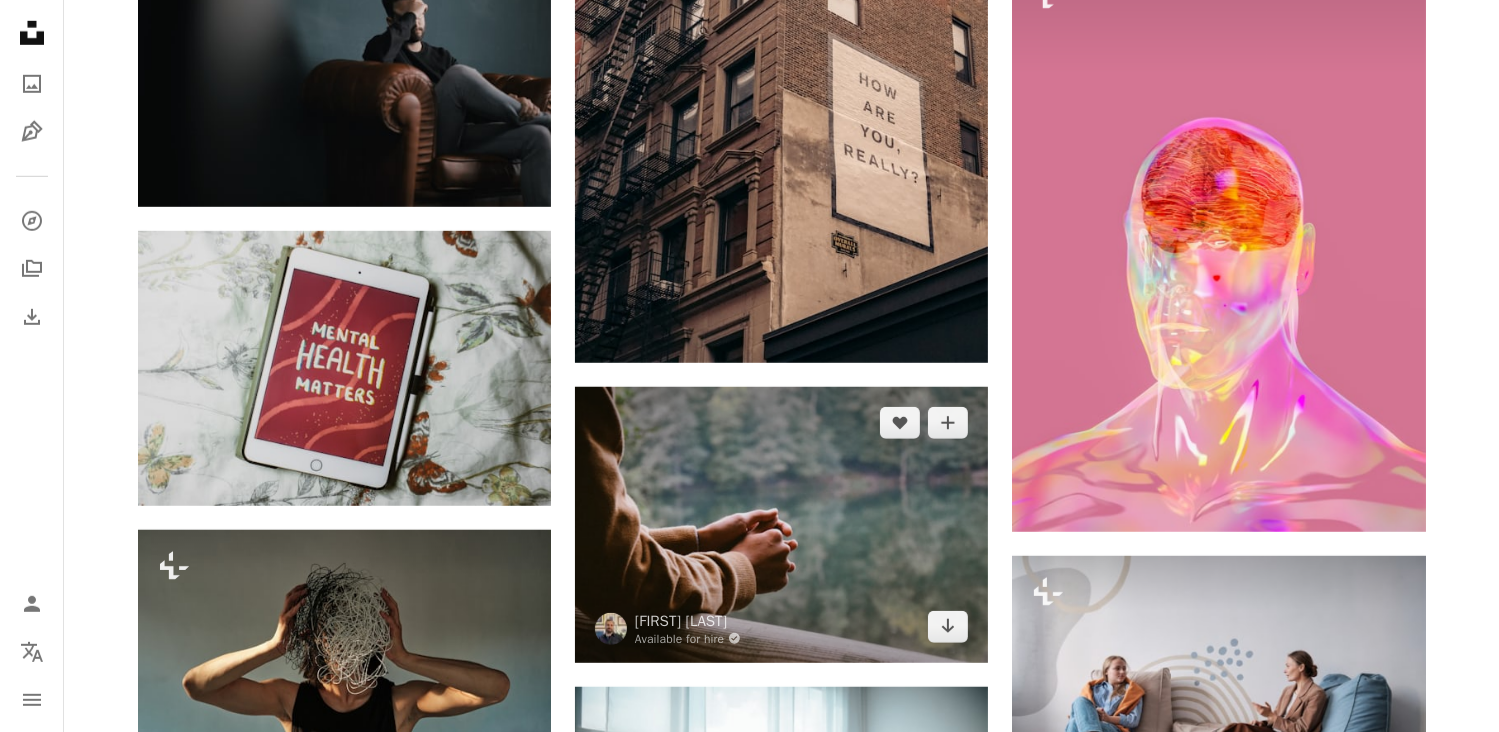 scroll, scrollTop: 1600, scrollLeft: 0, axis: vertical 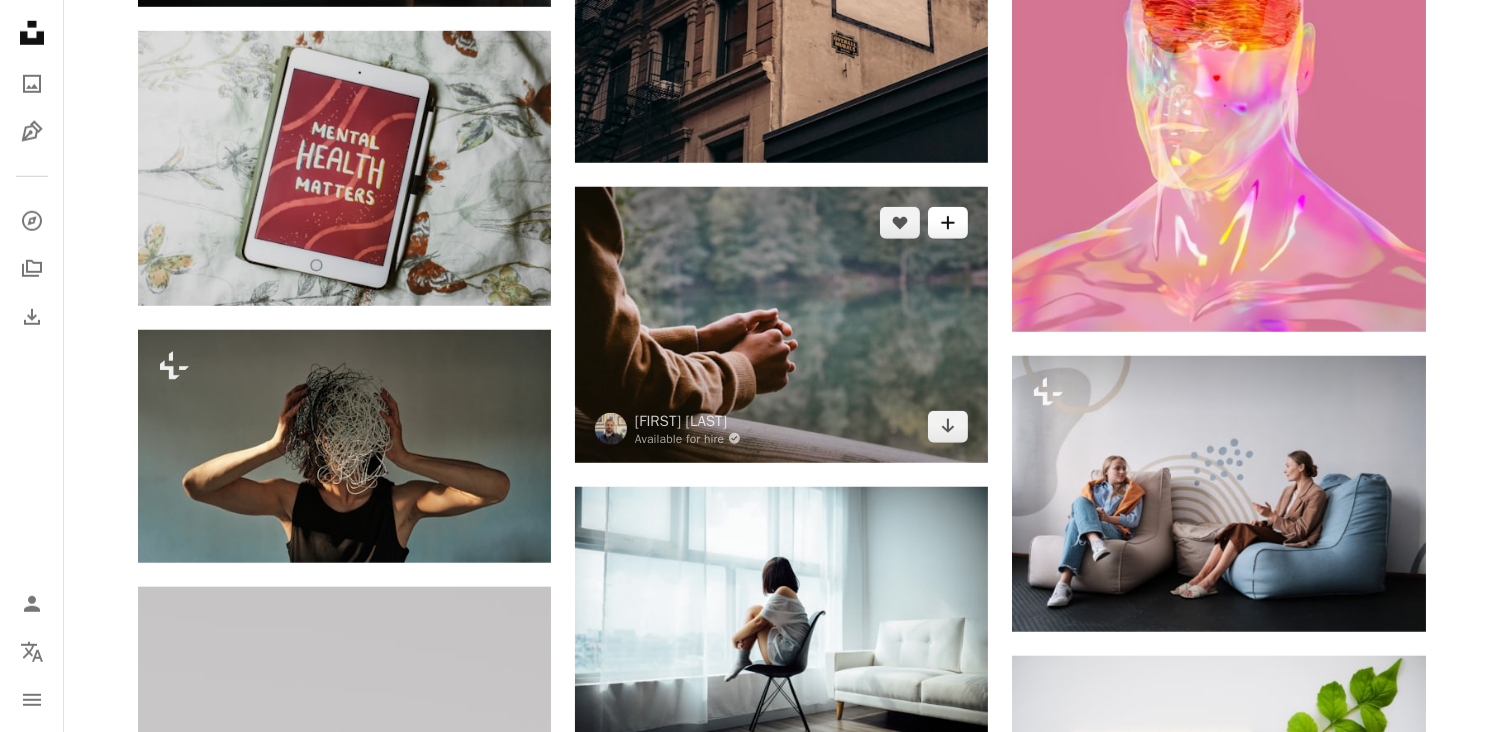 click on "A plus sign" at bounding box center [948, 223] 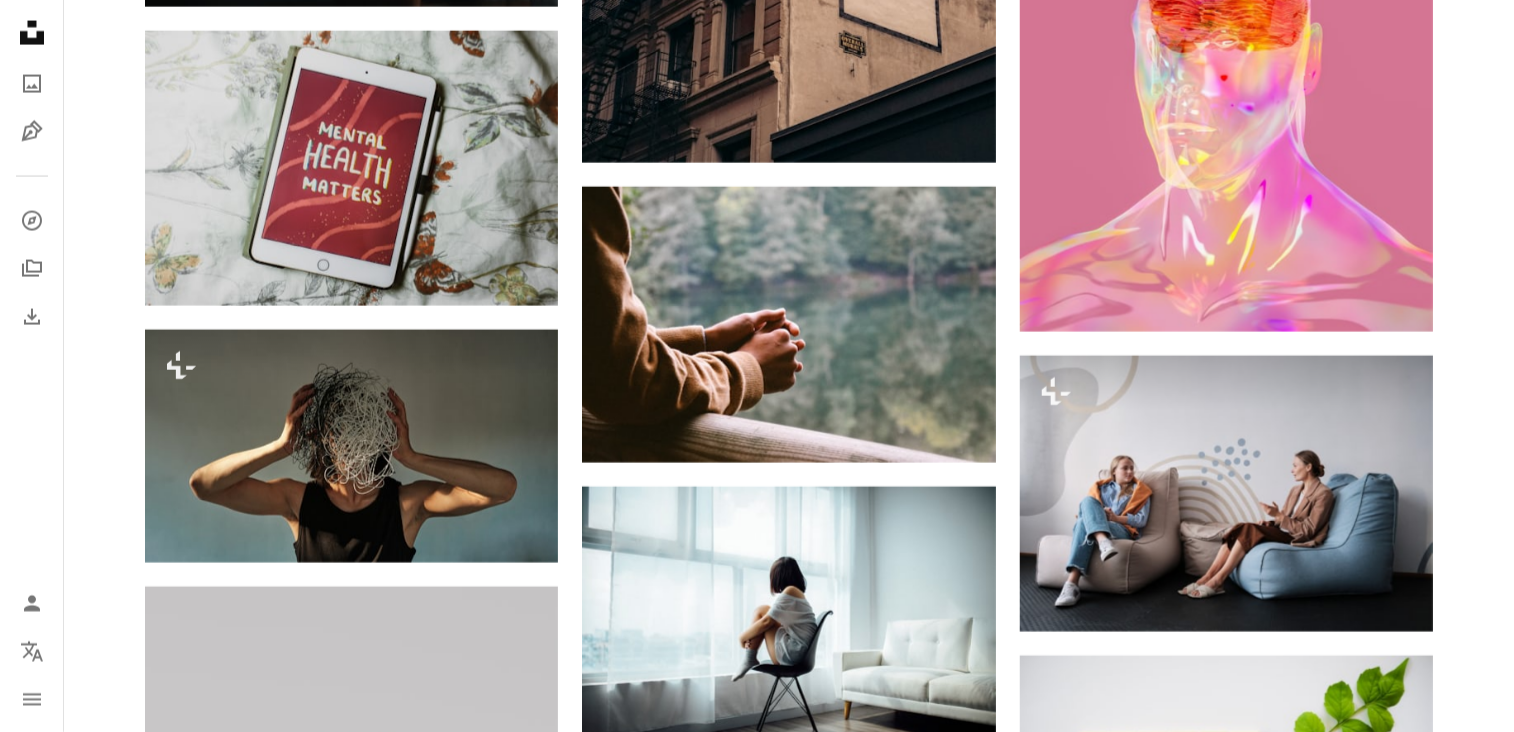 click on "An X shape Join Unsplash Already have an account?  Login First name Last name Email Username  (only letters, numbers and underscores) Password  (min. 8 char) Join By joining, you agree to the  Terms  and  Privacy Policy ." at bounding box center [757, 3424] 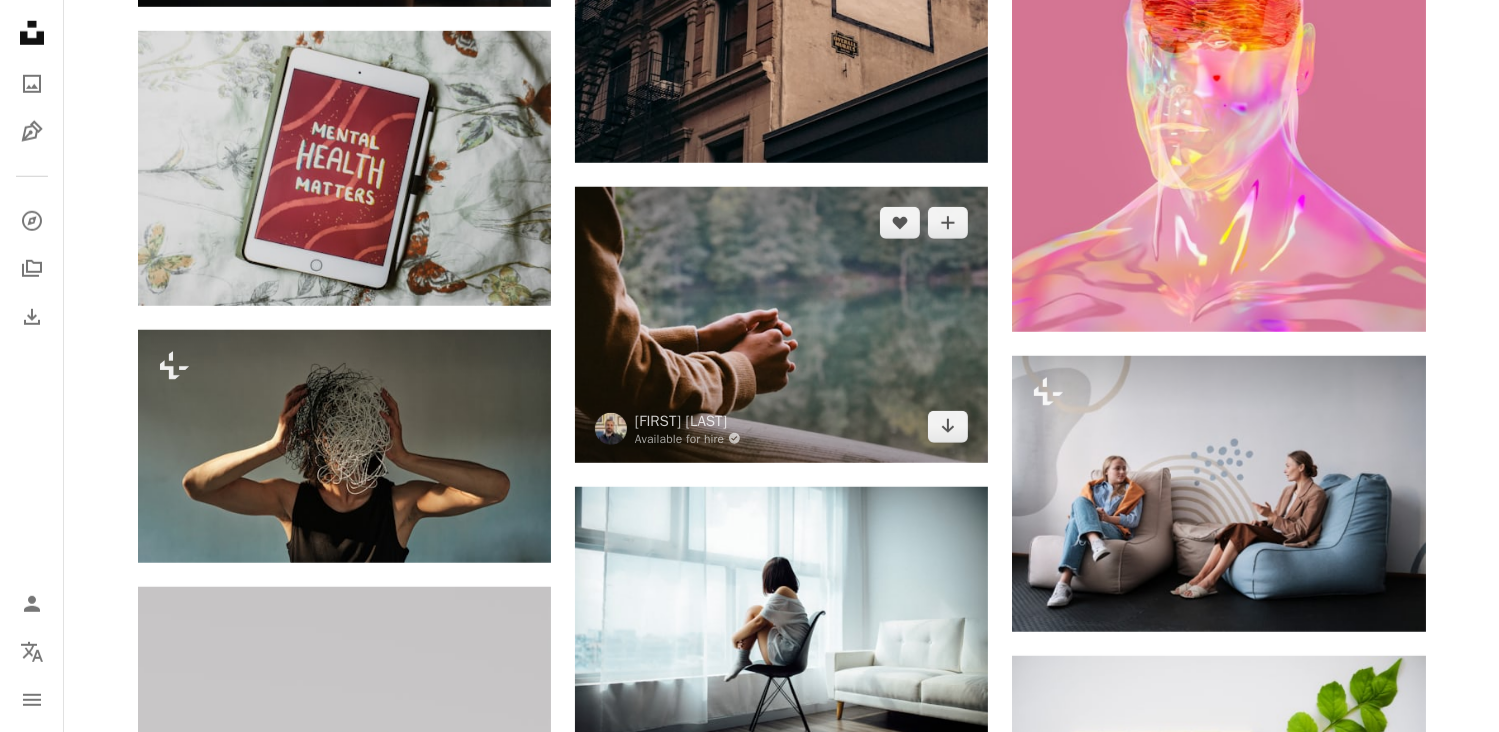 scroll, scrollTop: 1800, scrollLeft: 0, axis: vertical 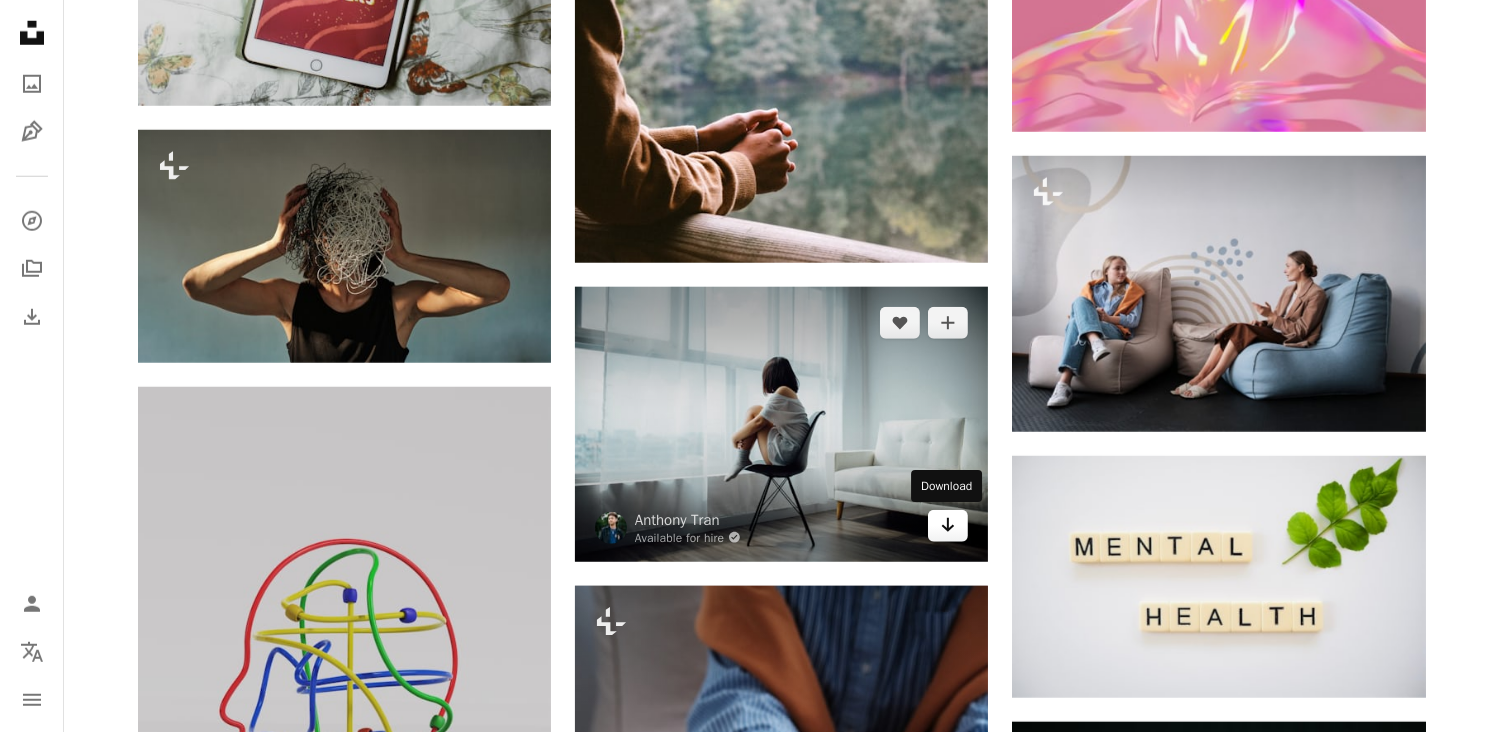 click on "Arrow pointing down" 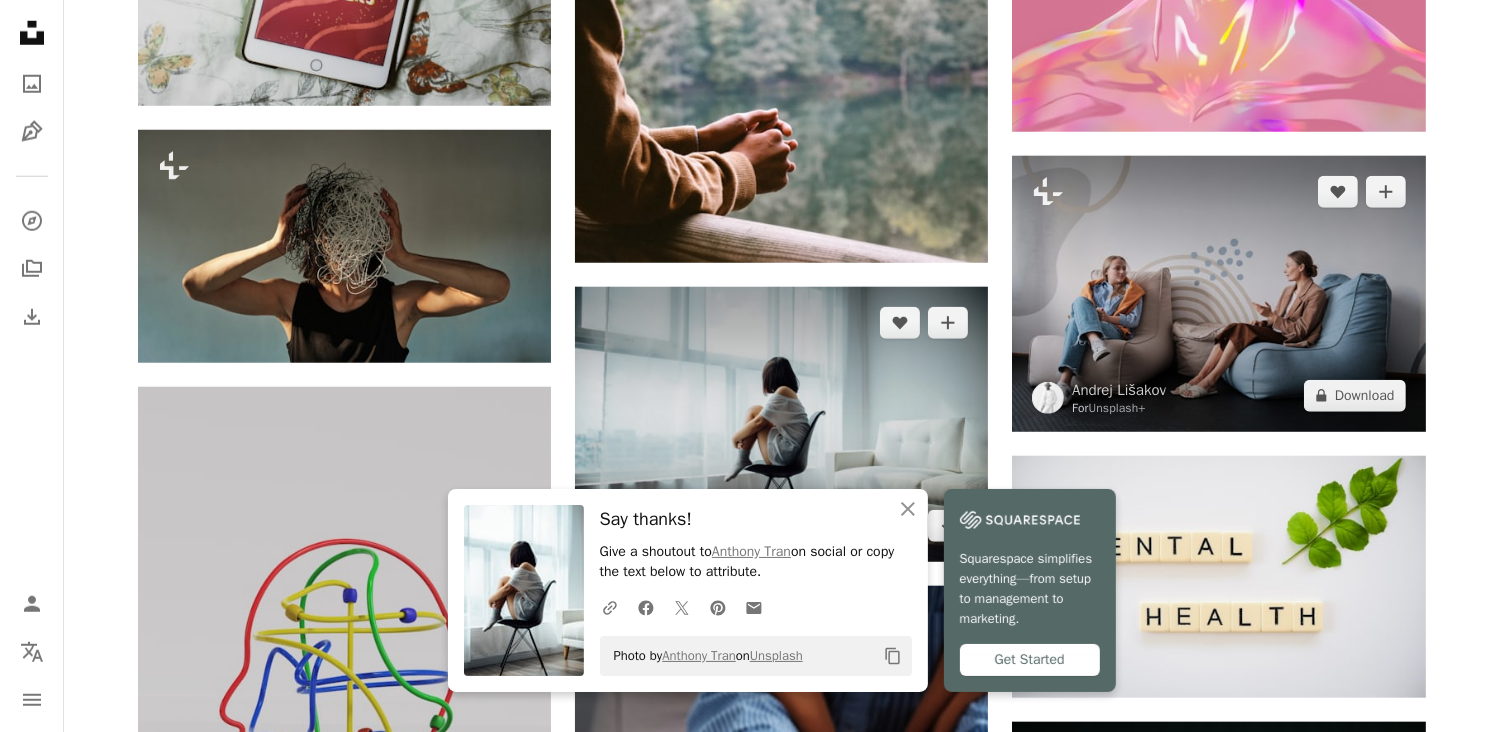 scroll, scrollTop: 1700, scrollLeft: 0, axis: vertical 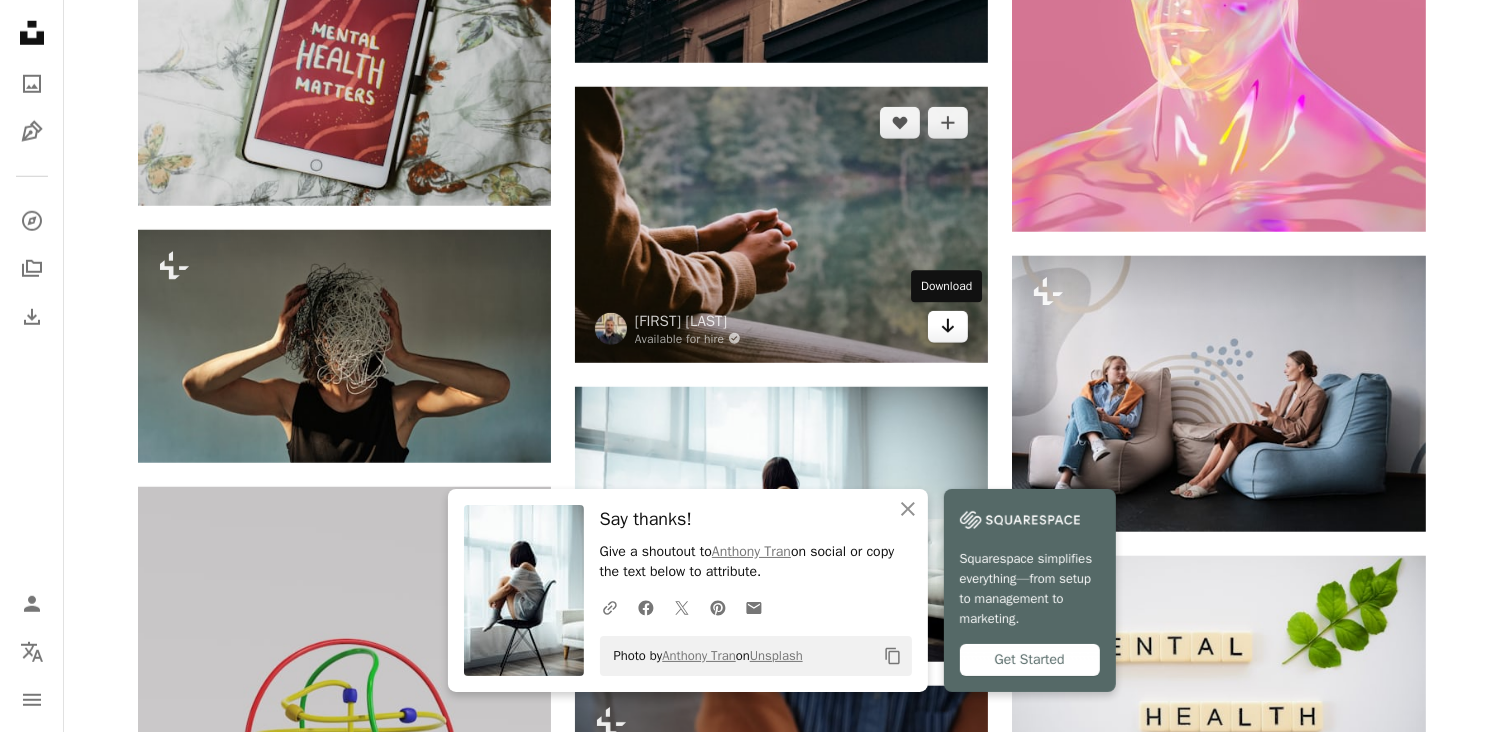 click on "Arrow pointing down" 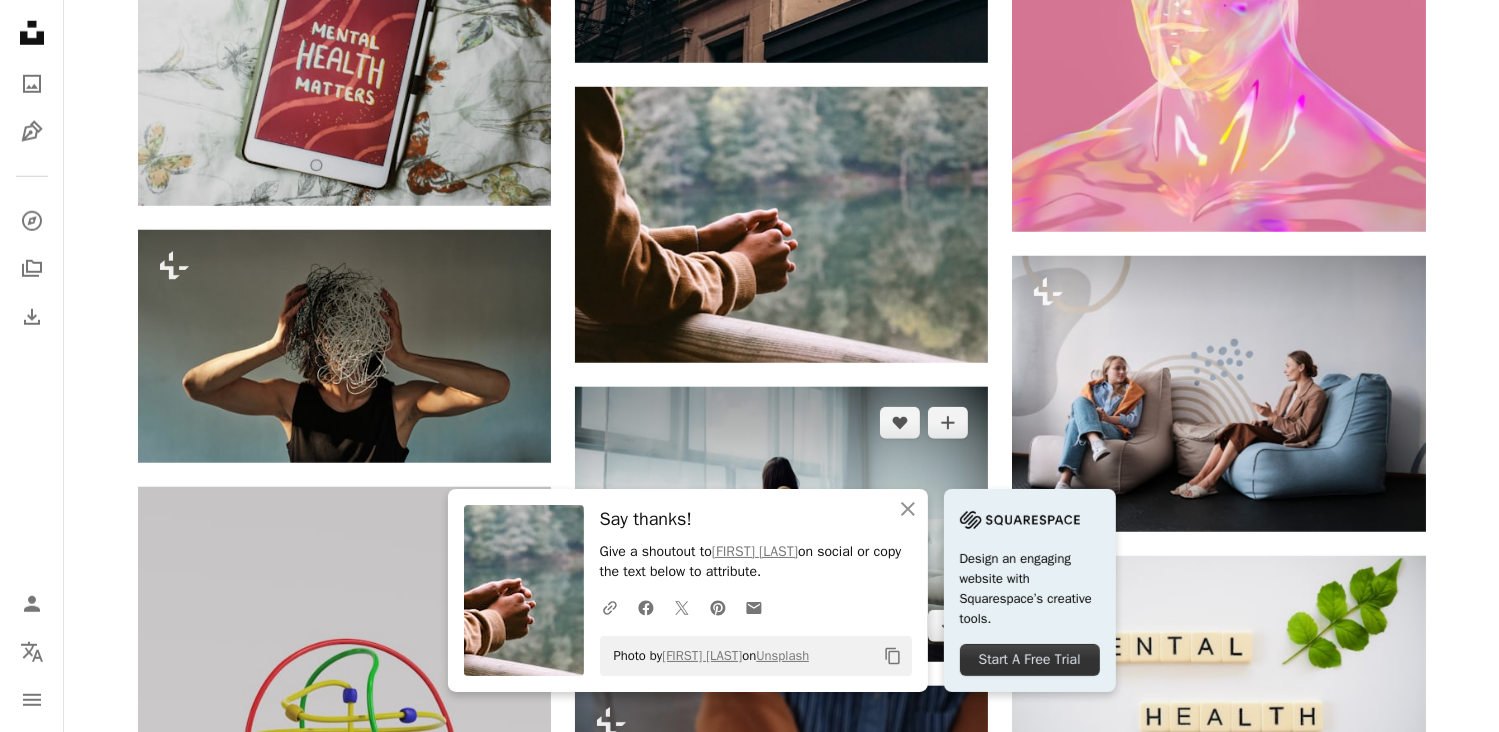 scroll, scrollTop: 1900, scrollLeft: 0, axis: vertical 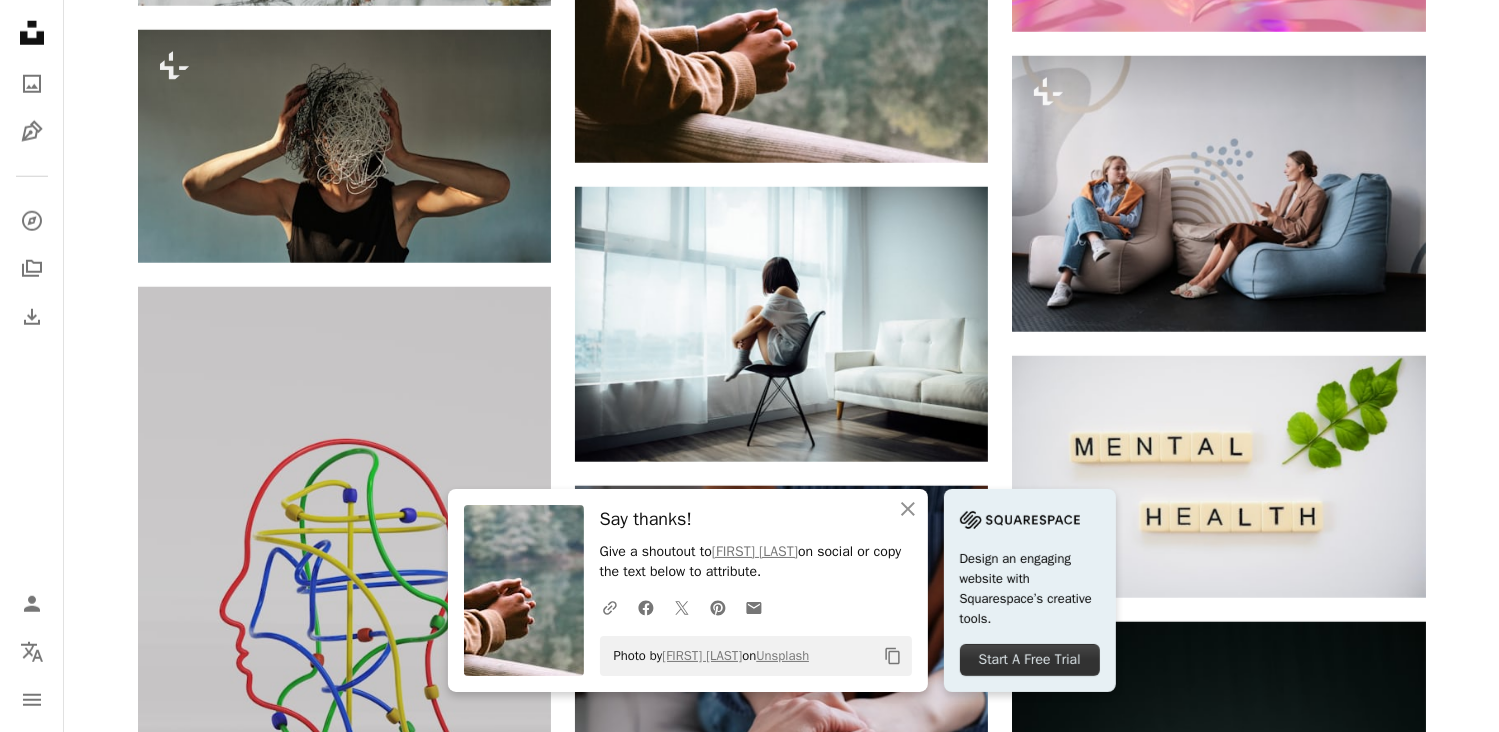 click on "[FIRST] [LAST]" at bounding box center (782, 220) 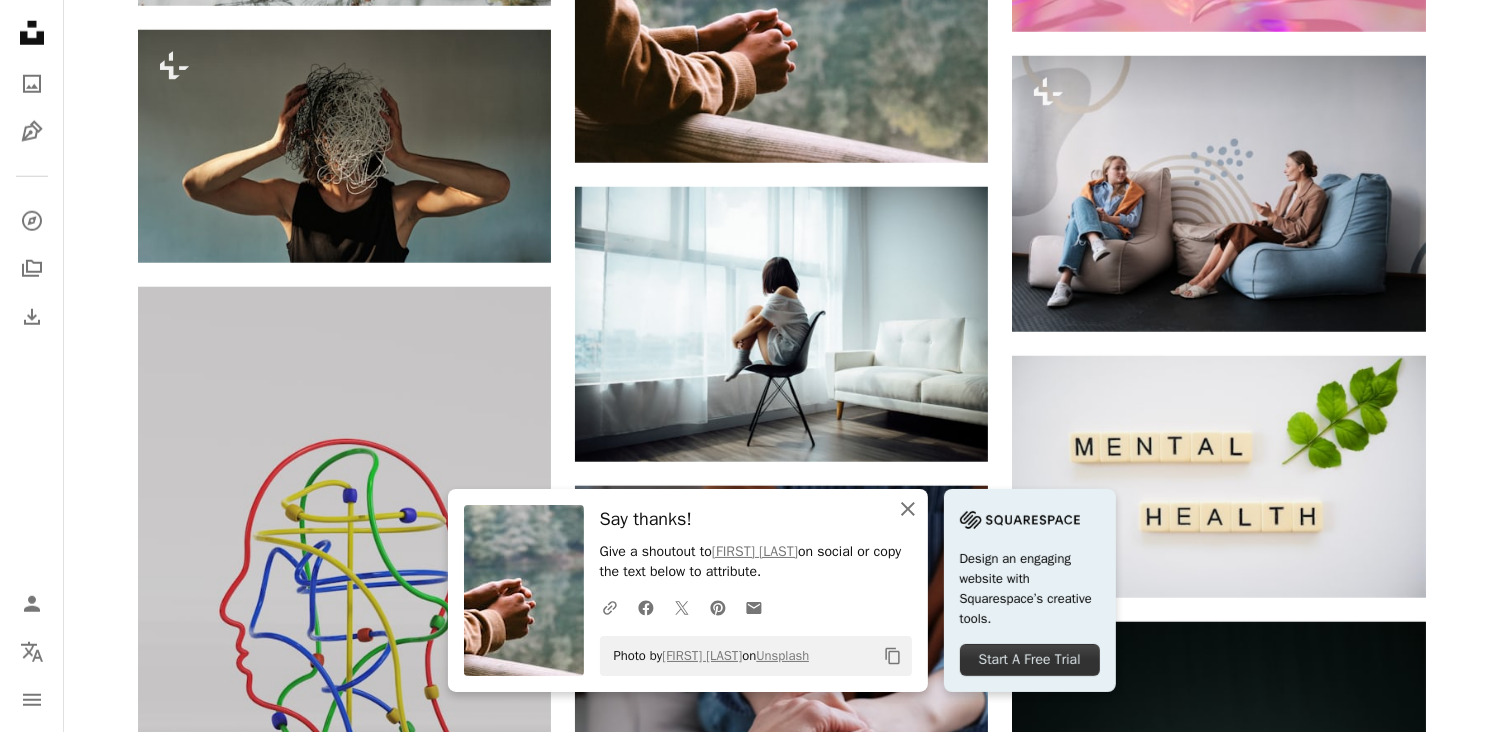 click 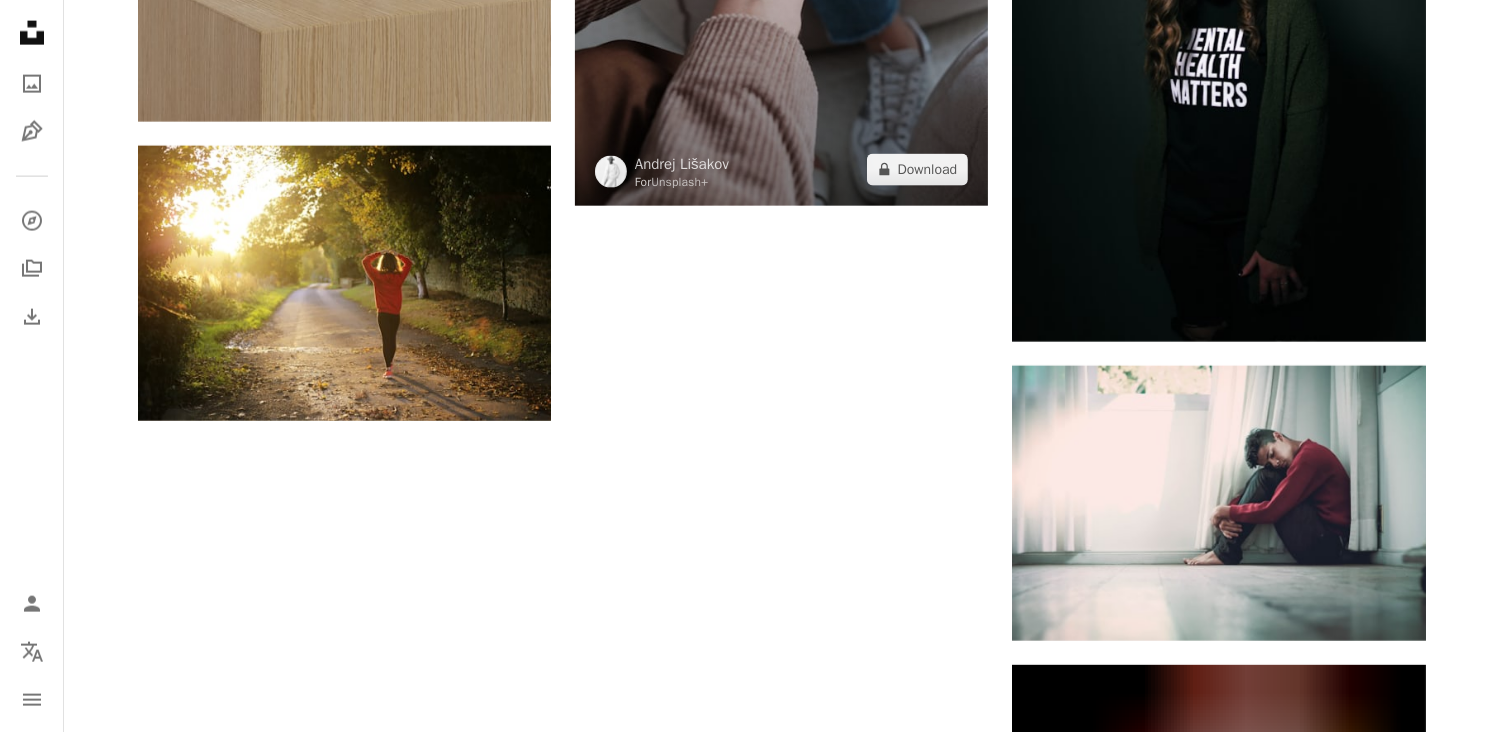 scroll, scrollTop: 2900, scrollLeft: 0, axis: vertical 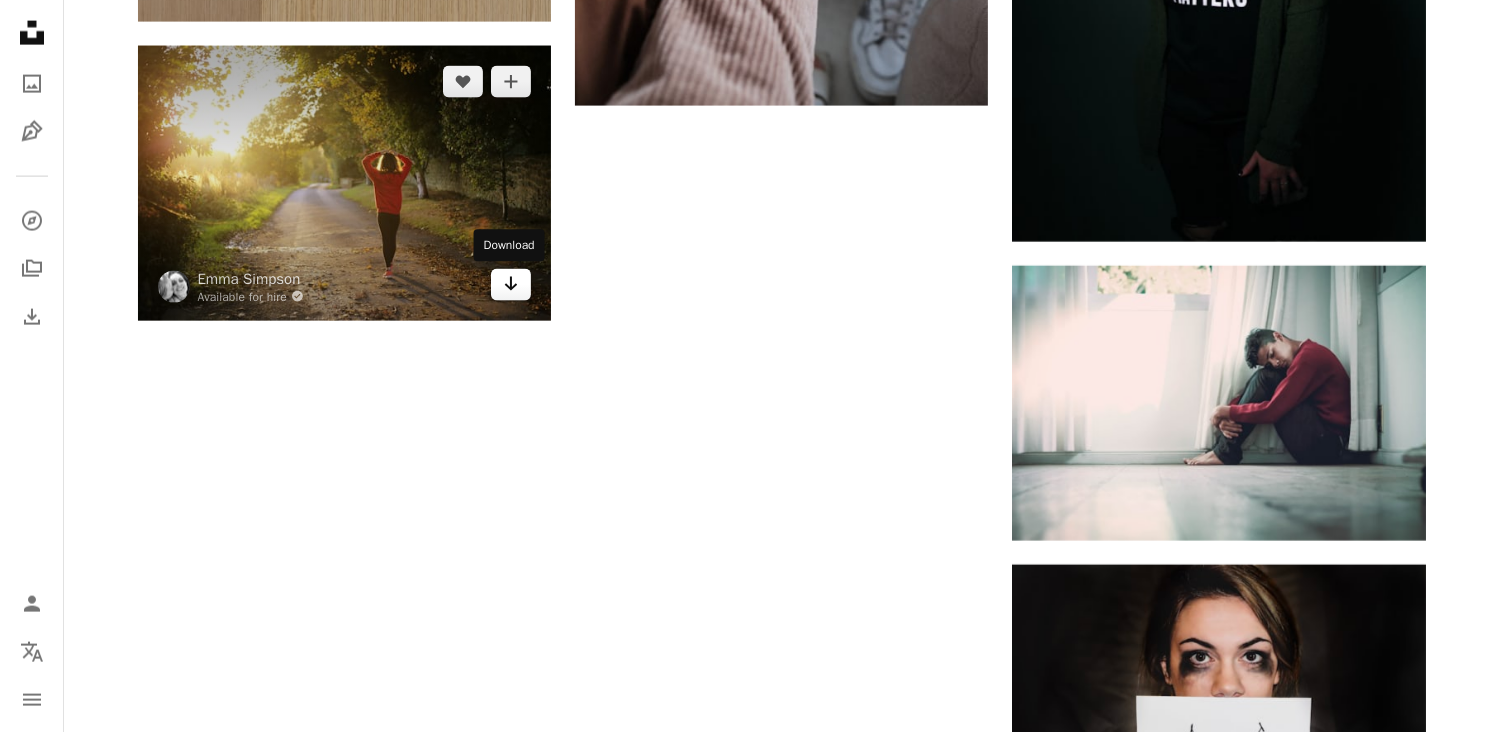 click 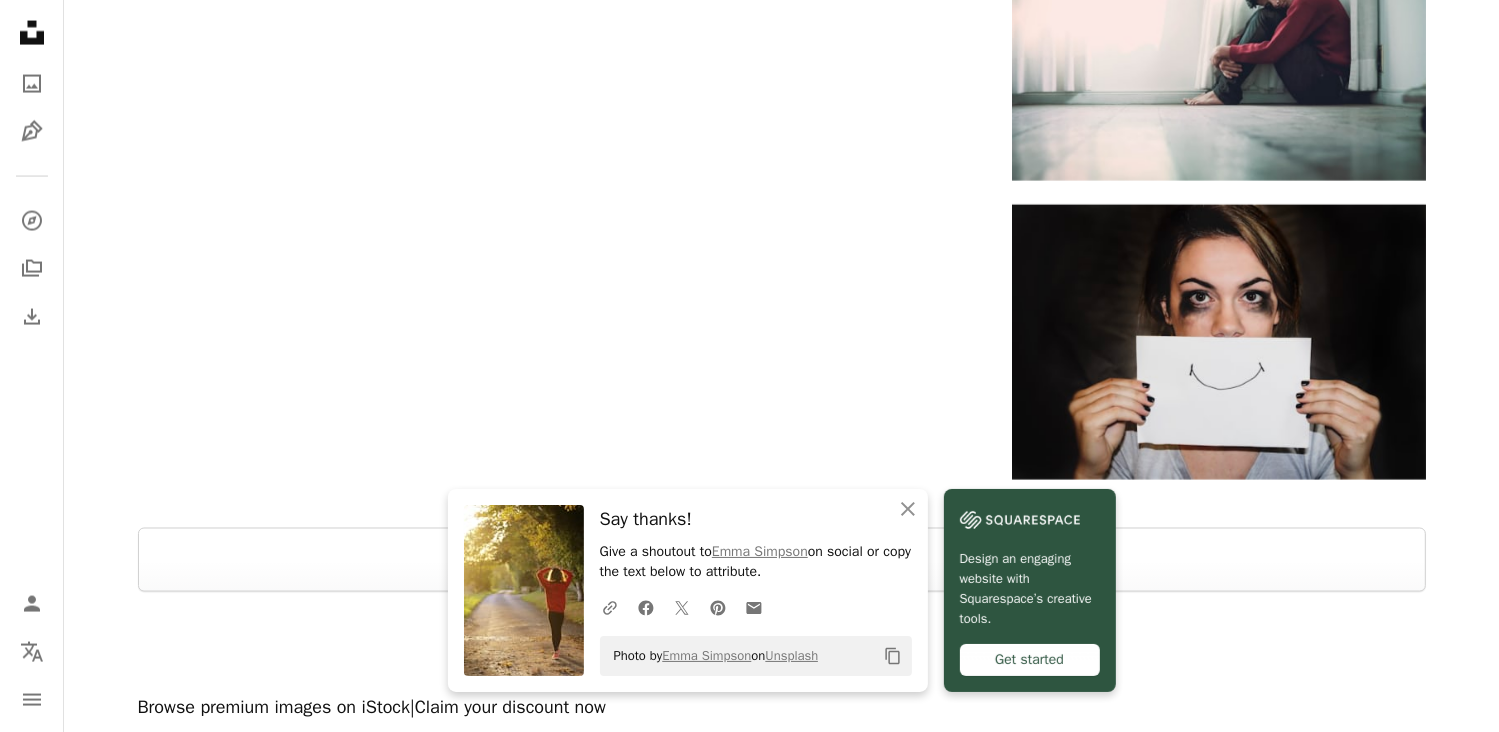 scroll, scrollTop: 3660, scrollLeft: 0, axis: vertical 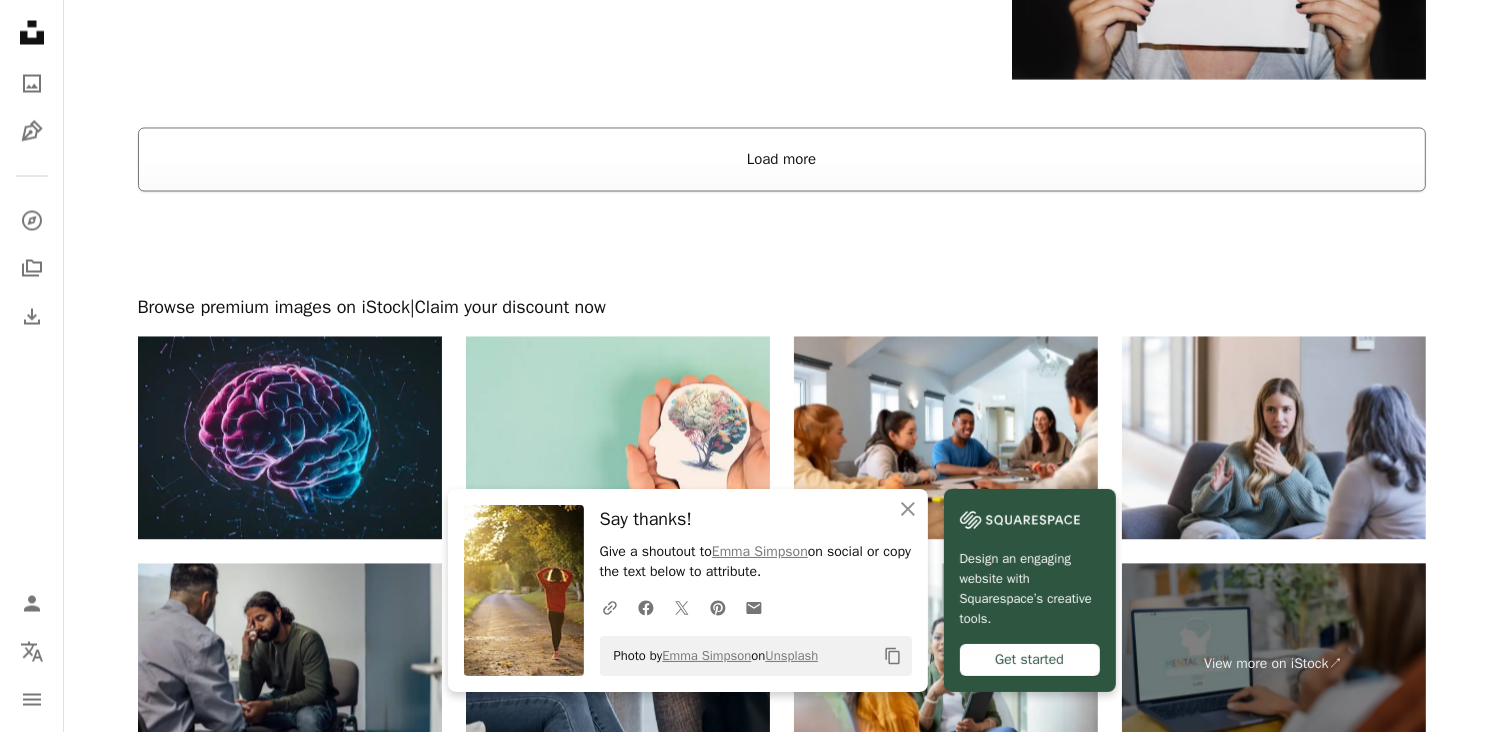 click on "Load more" at bounding box center (782, 160) 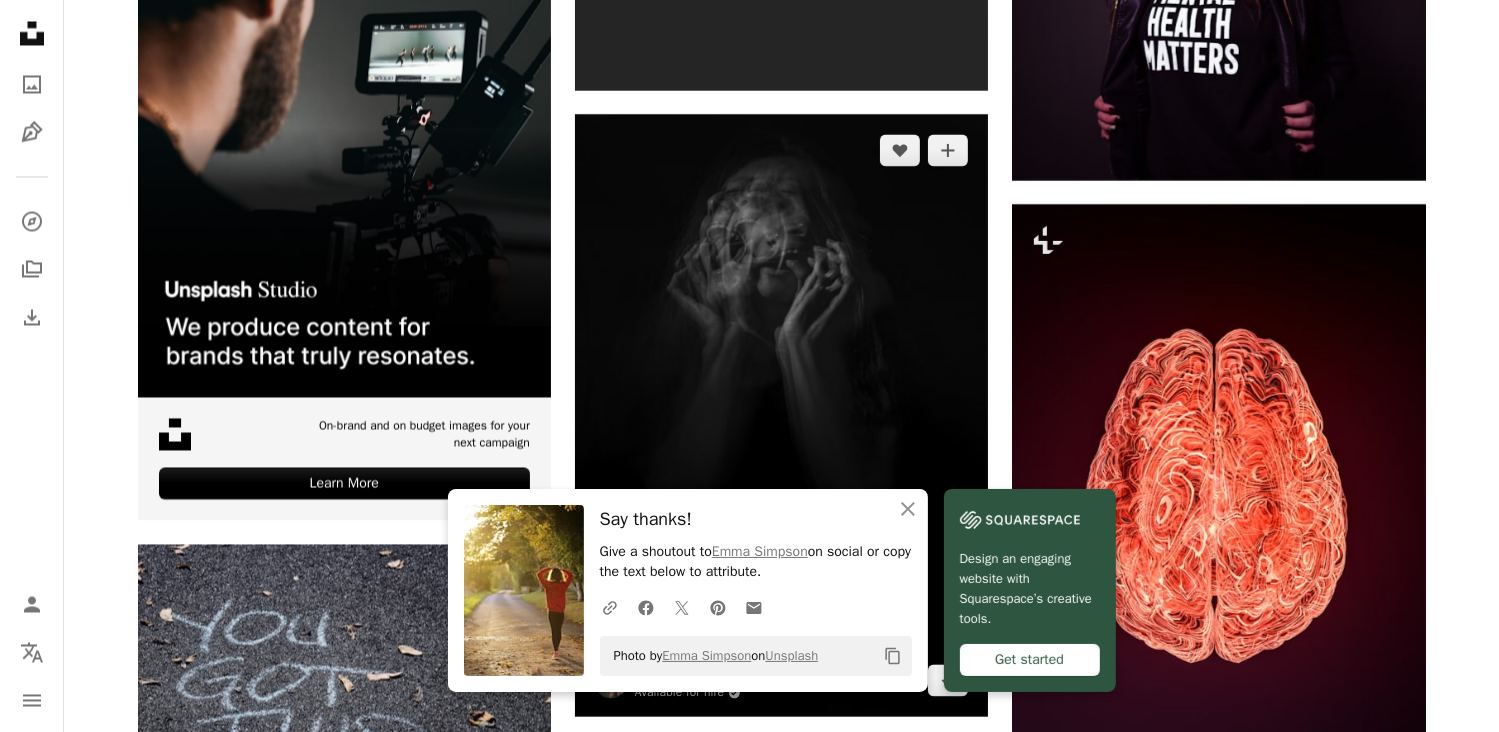 scroll, scrollTop: 3960, scrollLeft: 0, axis: vertical 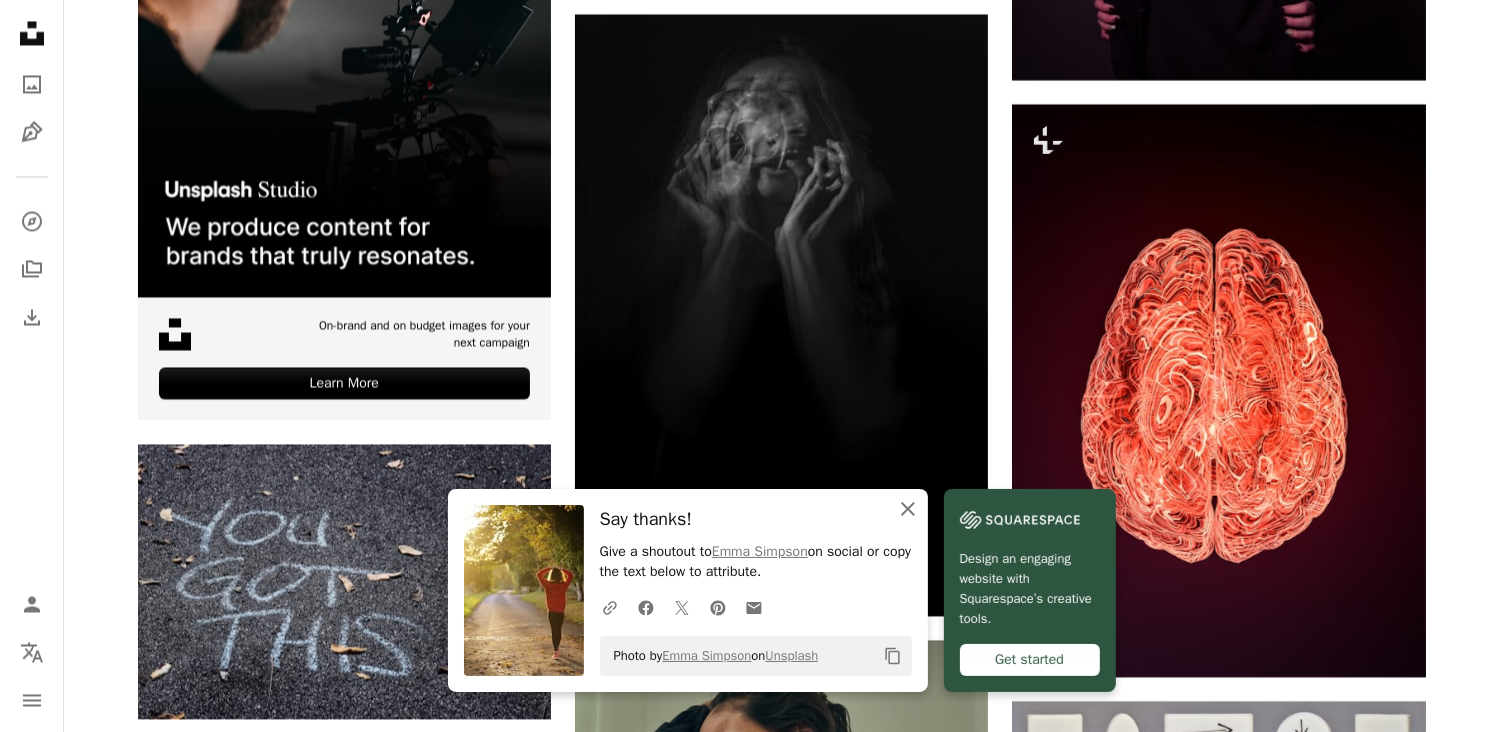 click on "An X shape" 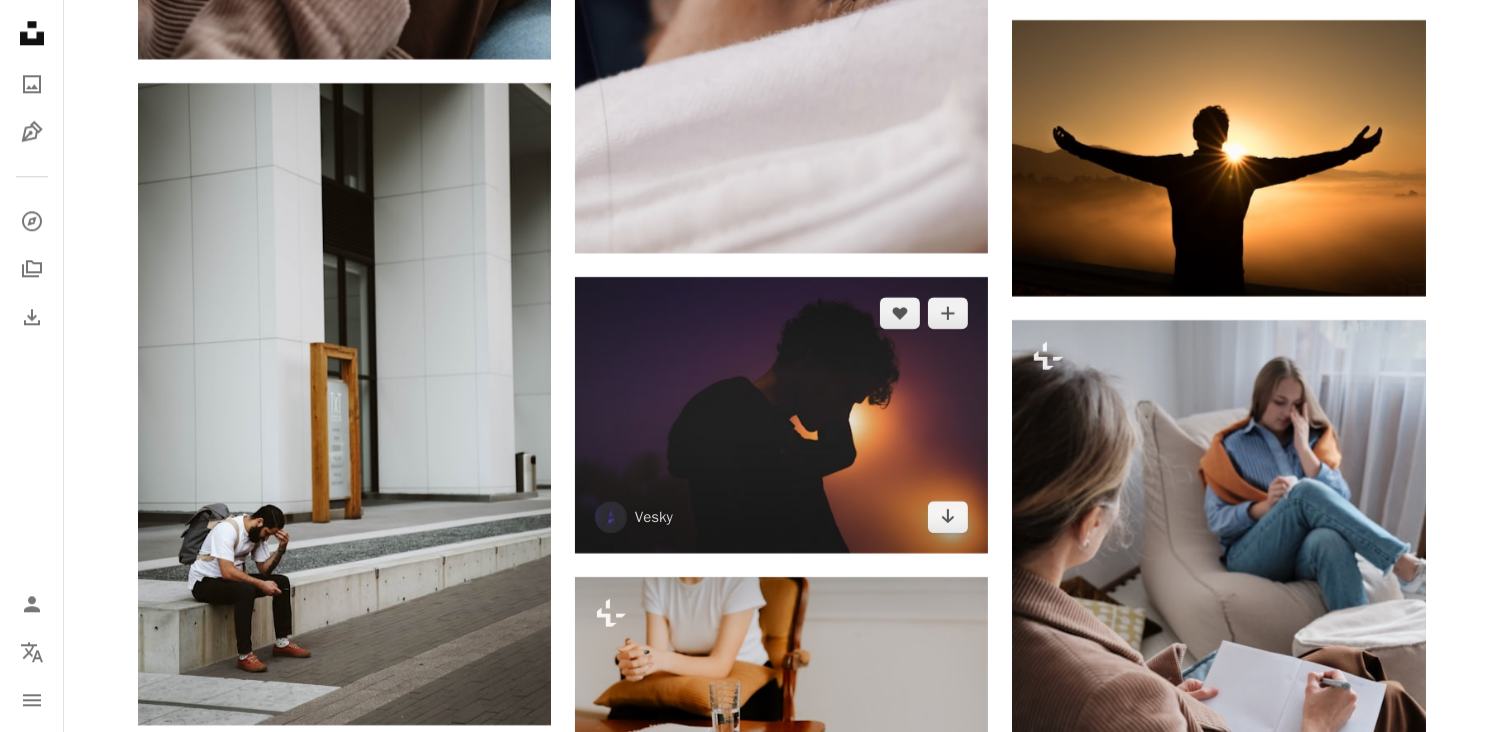 scroll, scrollTop: 12860, scrollLeft: 0, axis: vertical 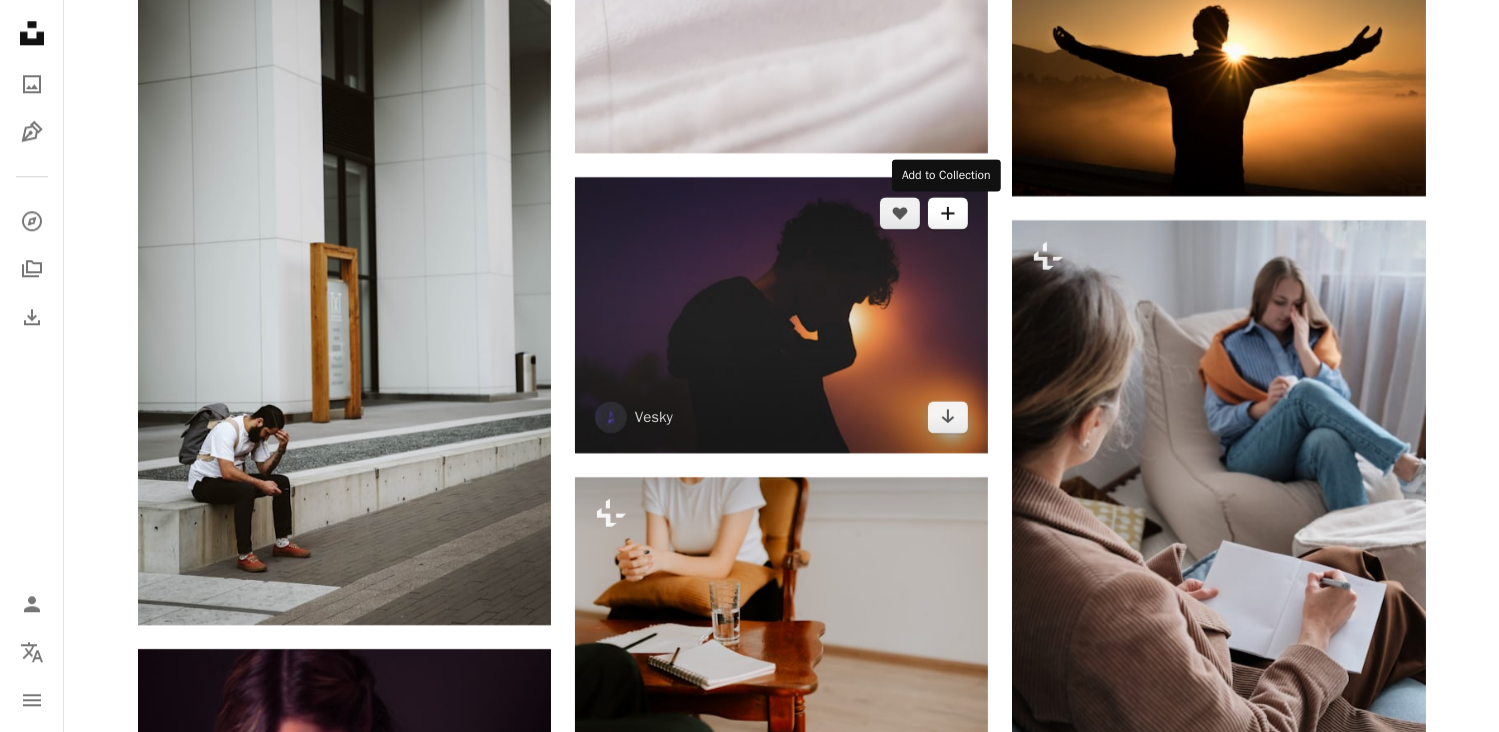 click on "A plus sign" 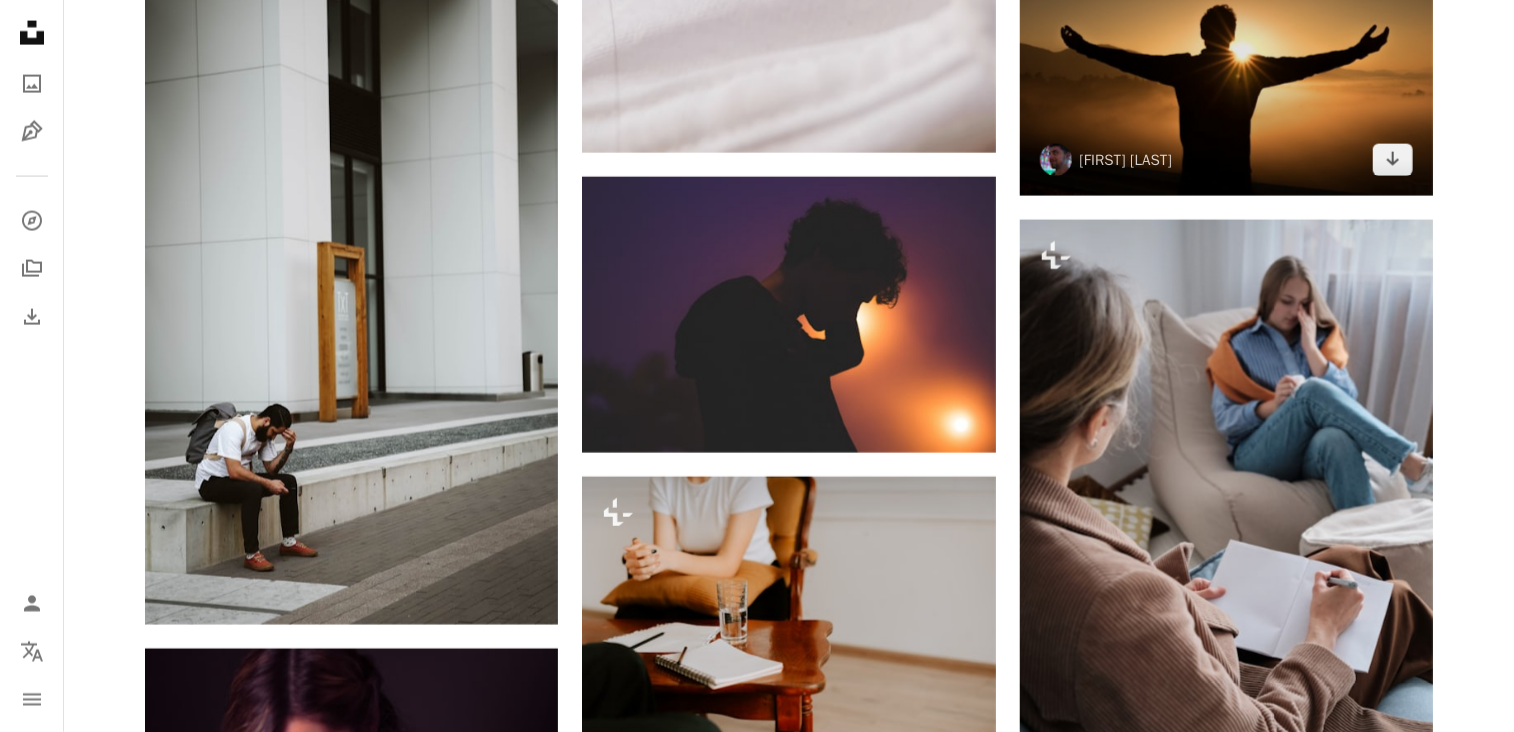click on "An X shape Join Unsplash Already have an account?  Login First name Last name Email Username  (only letters, numbers and underscores) Password  (min. 8 char) Join By joining, you agree to the  Terms  and  Privacy Policy ." at bounding box center [757, 5489] 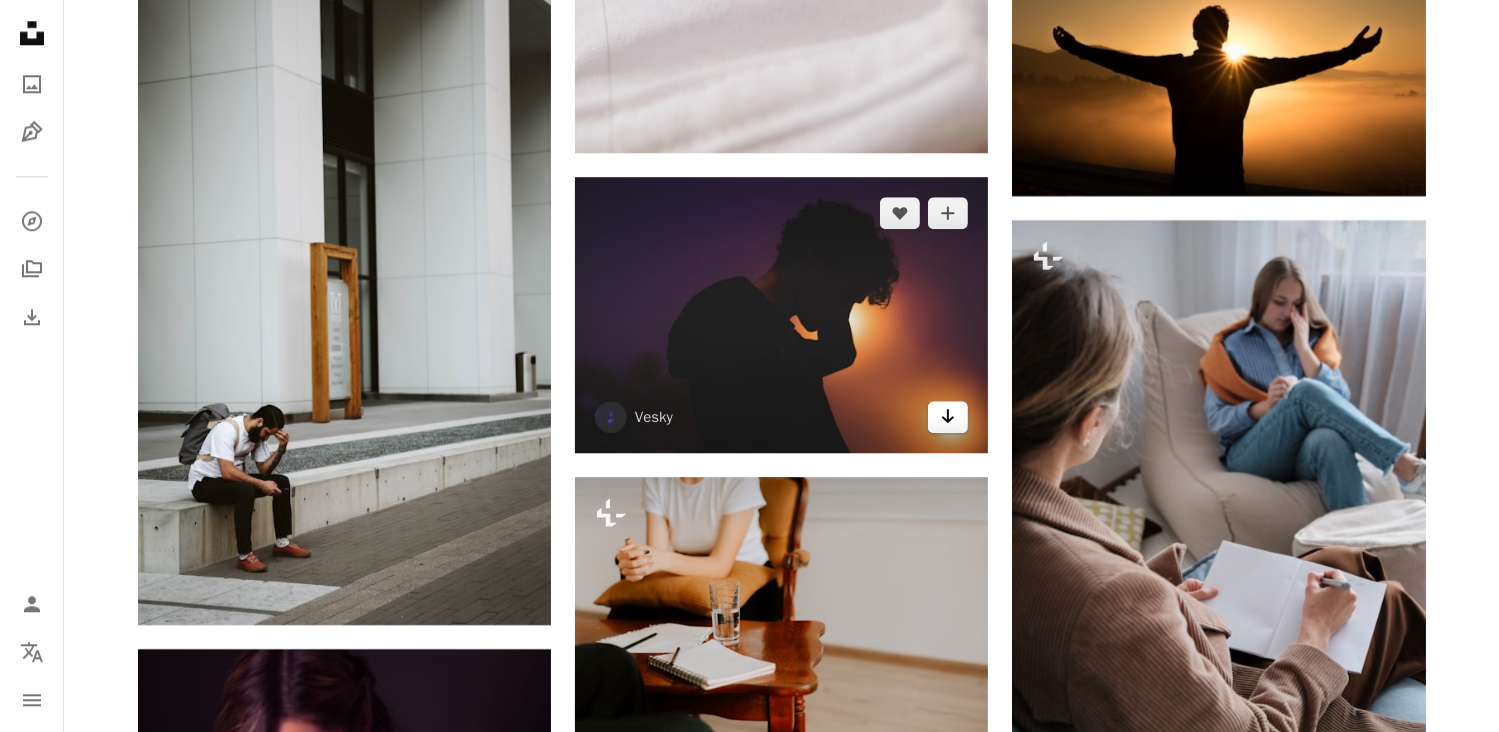 click on "Arrow pointing down" 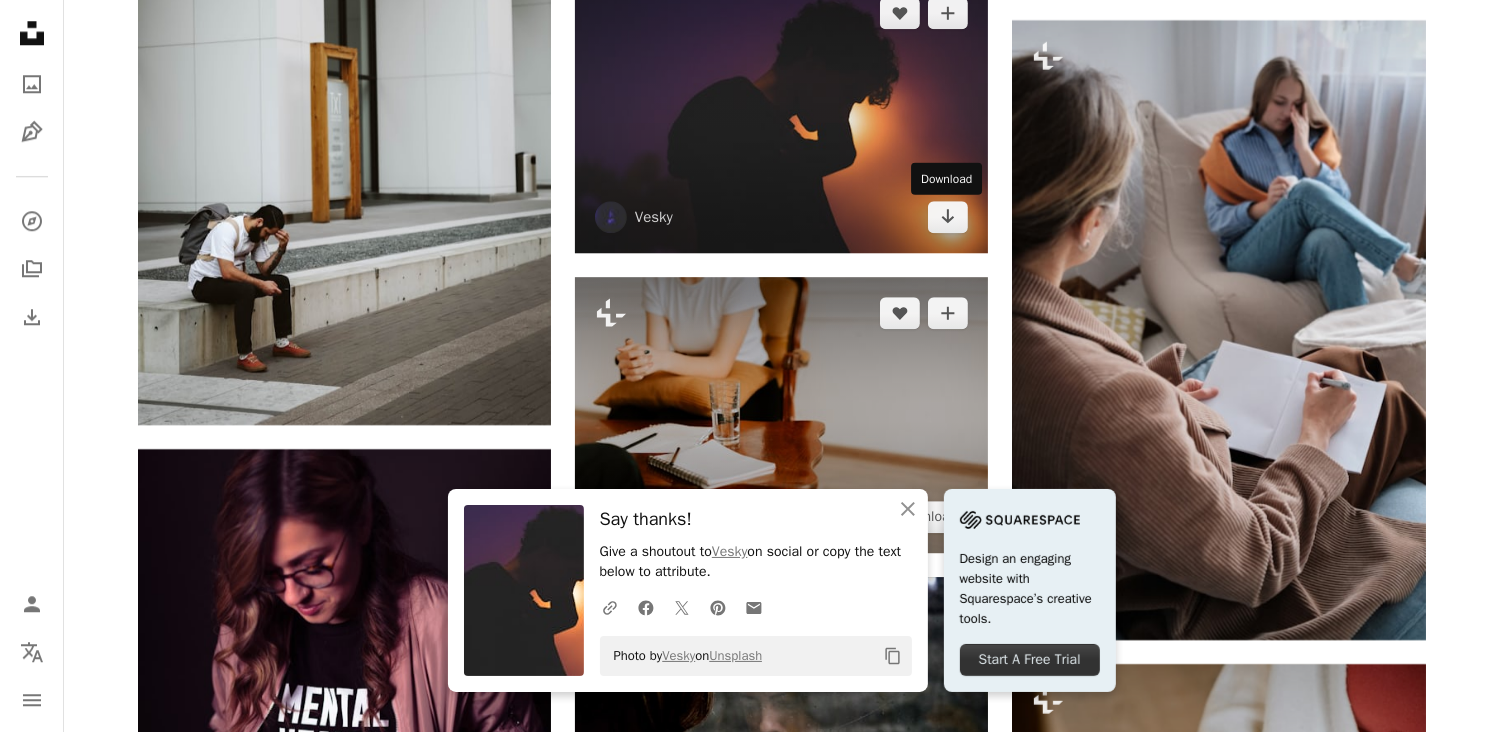 scroll, scrollTop: 13160, scrollLeft: 0, axis: vertical 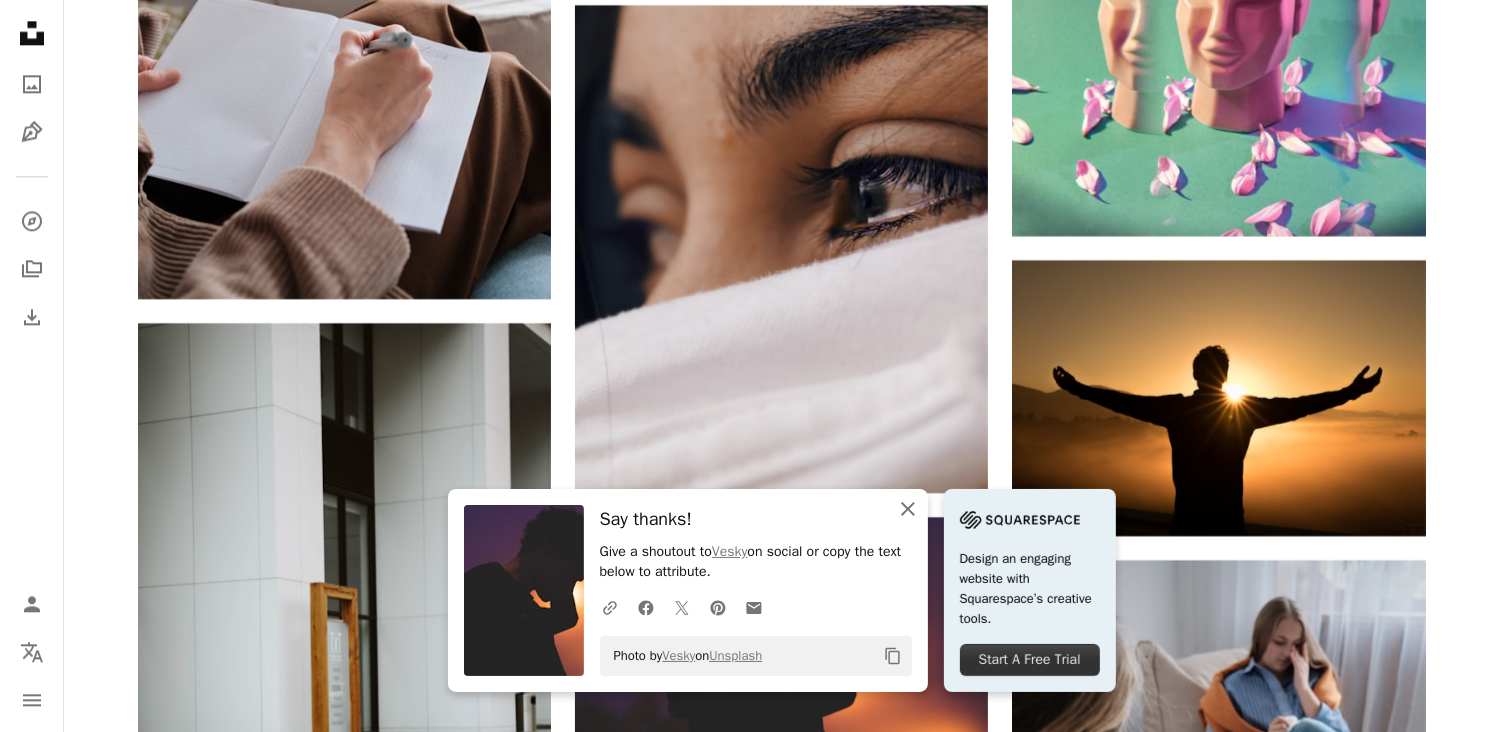 click on "An X shape" 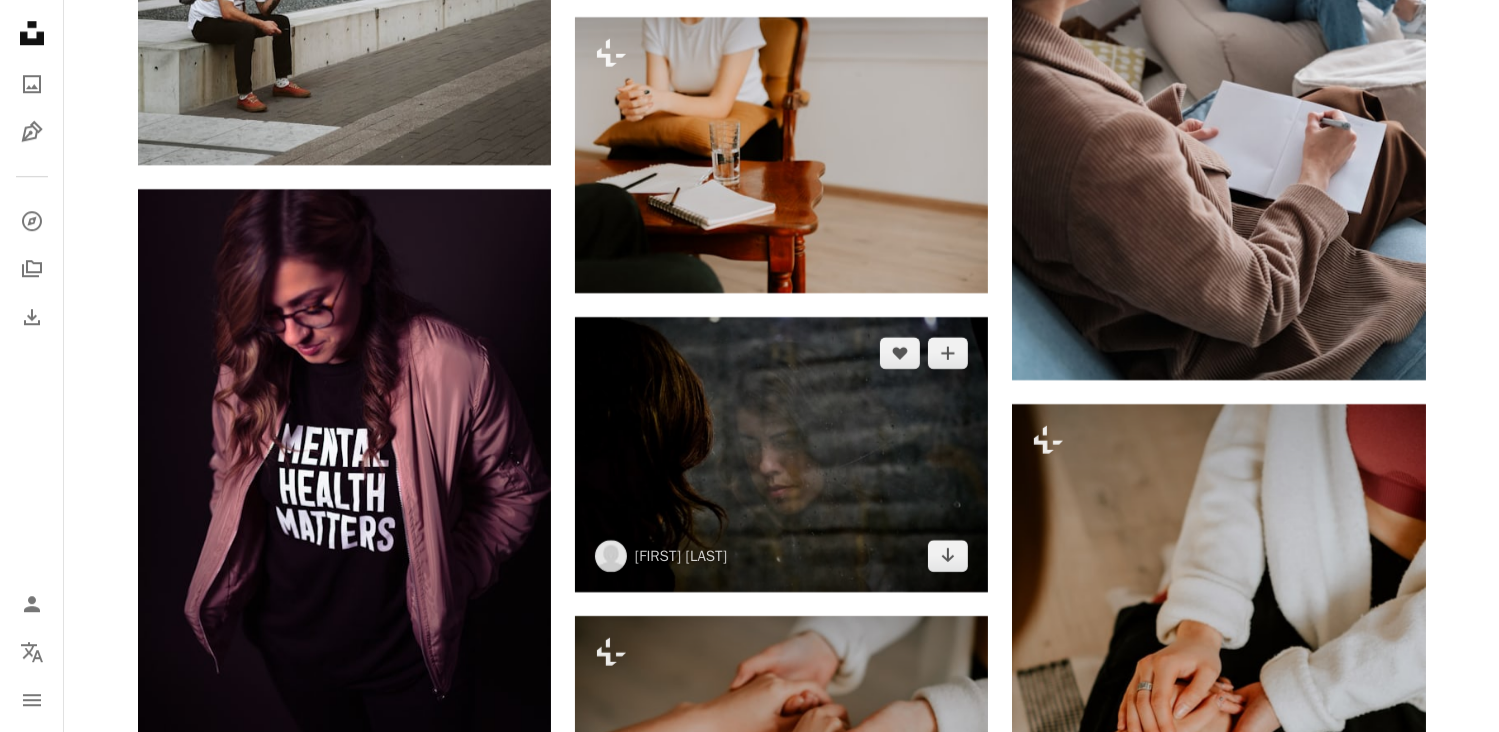 scroll, scrollTop: 13420, scrollLeft: 0, axis: vertical 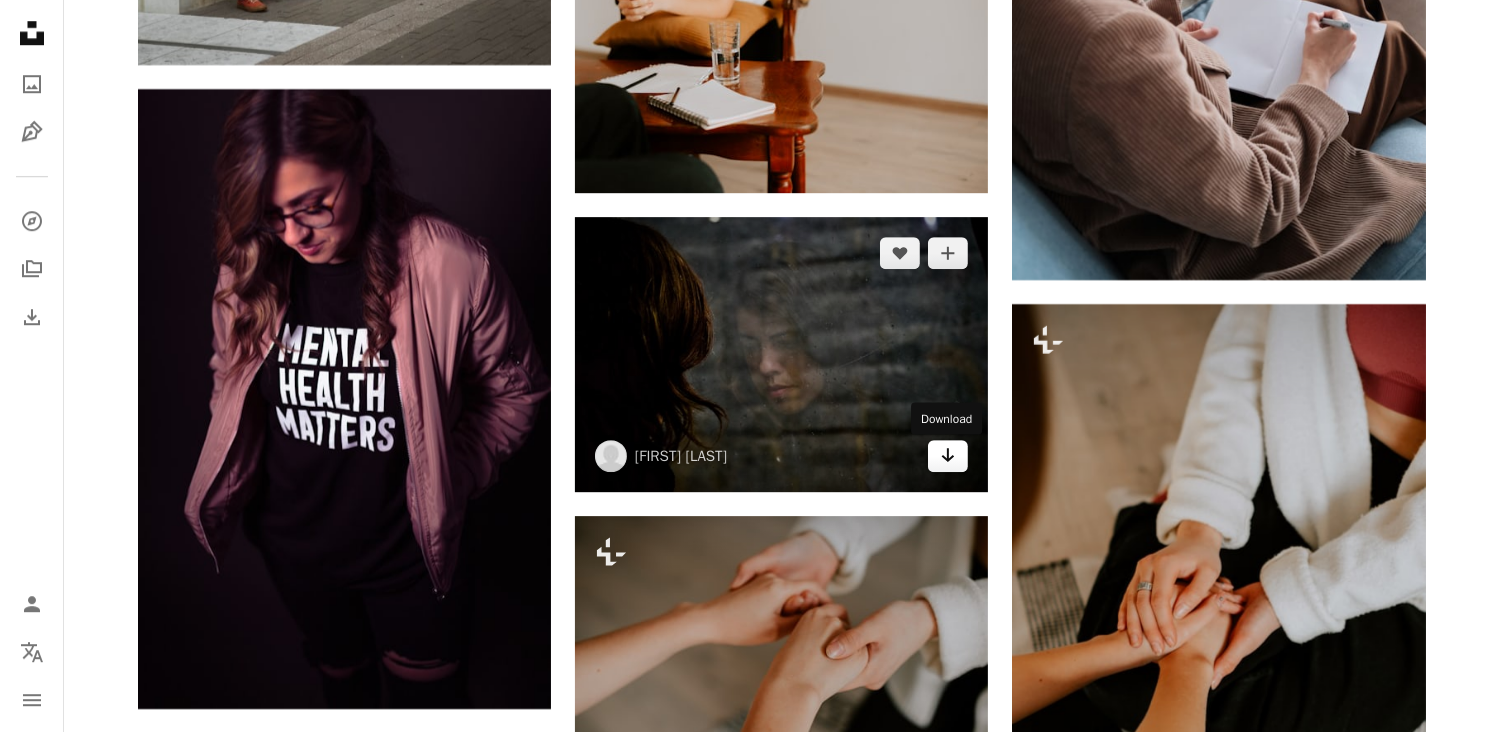 click on "Arrow pointing down" 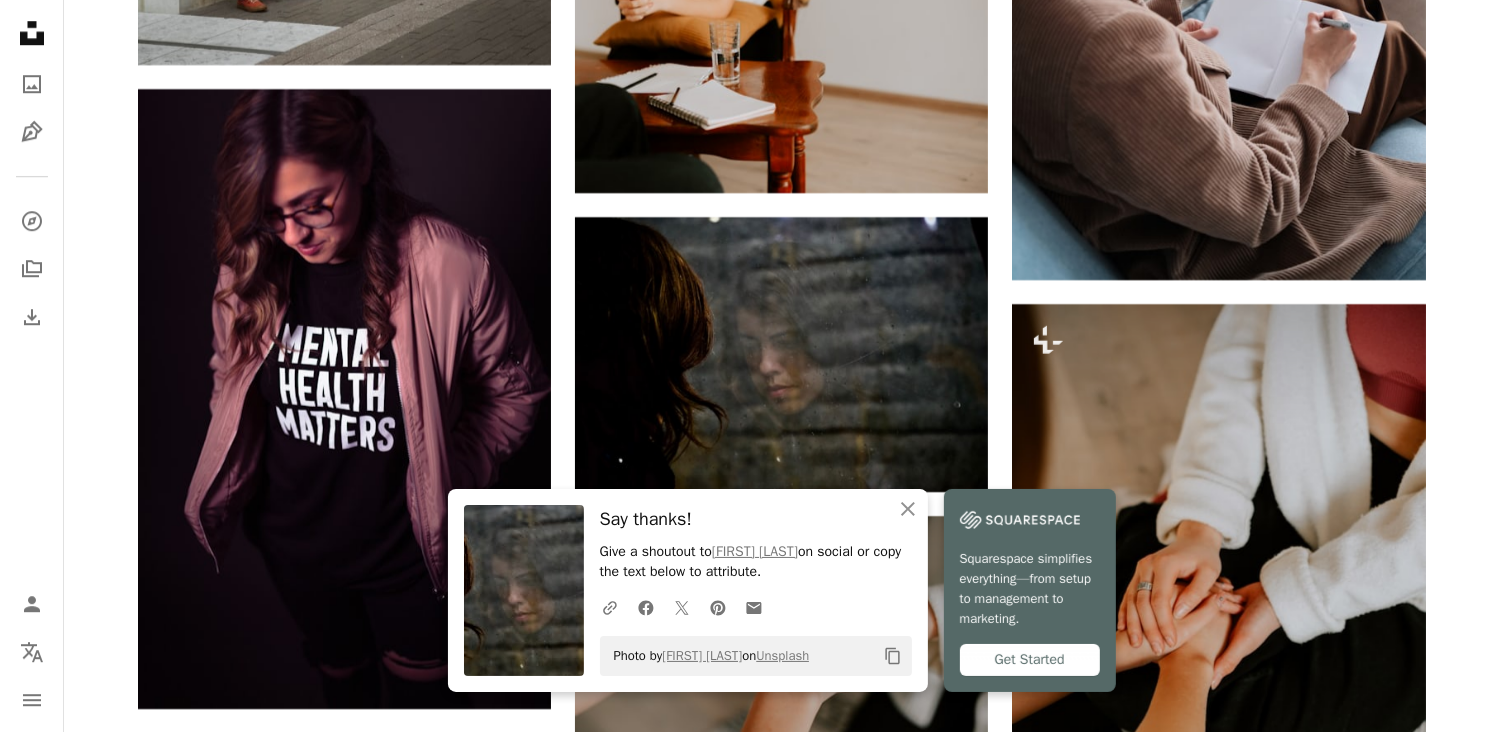 click on "[FIRST] [LAST]" at bounding box center [782, -4180] 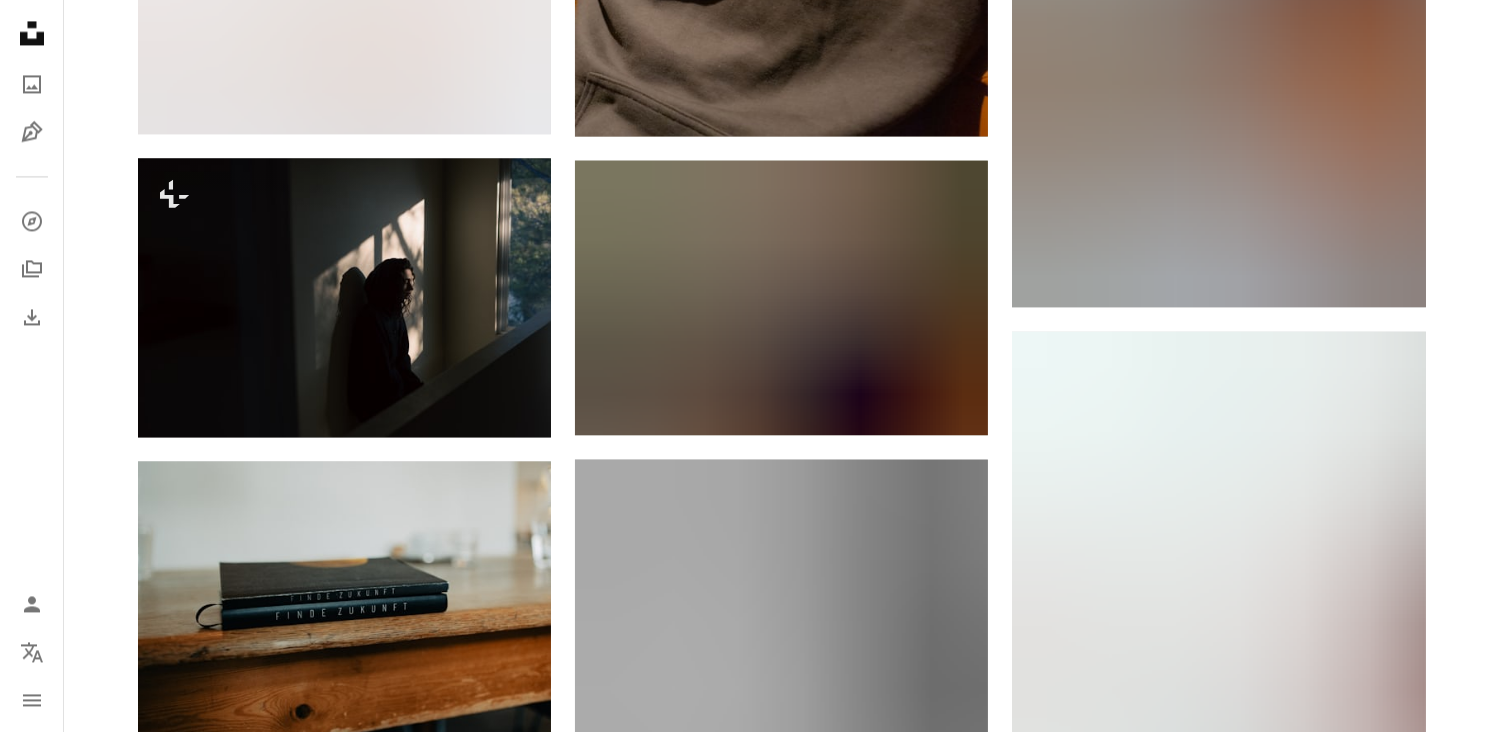 scroll, scrollTop: 57220, scrollLeft: 0, axis: vertical 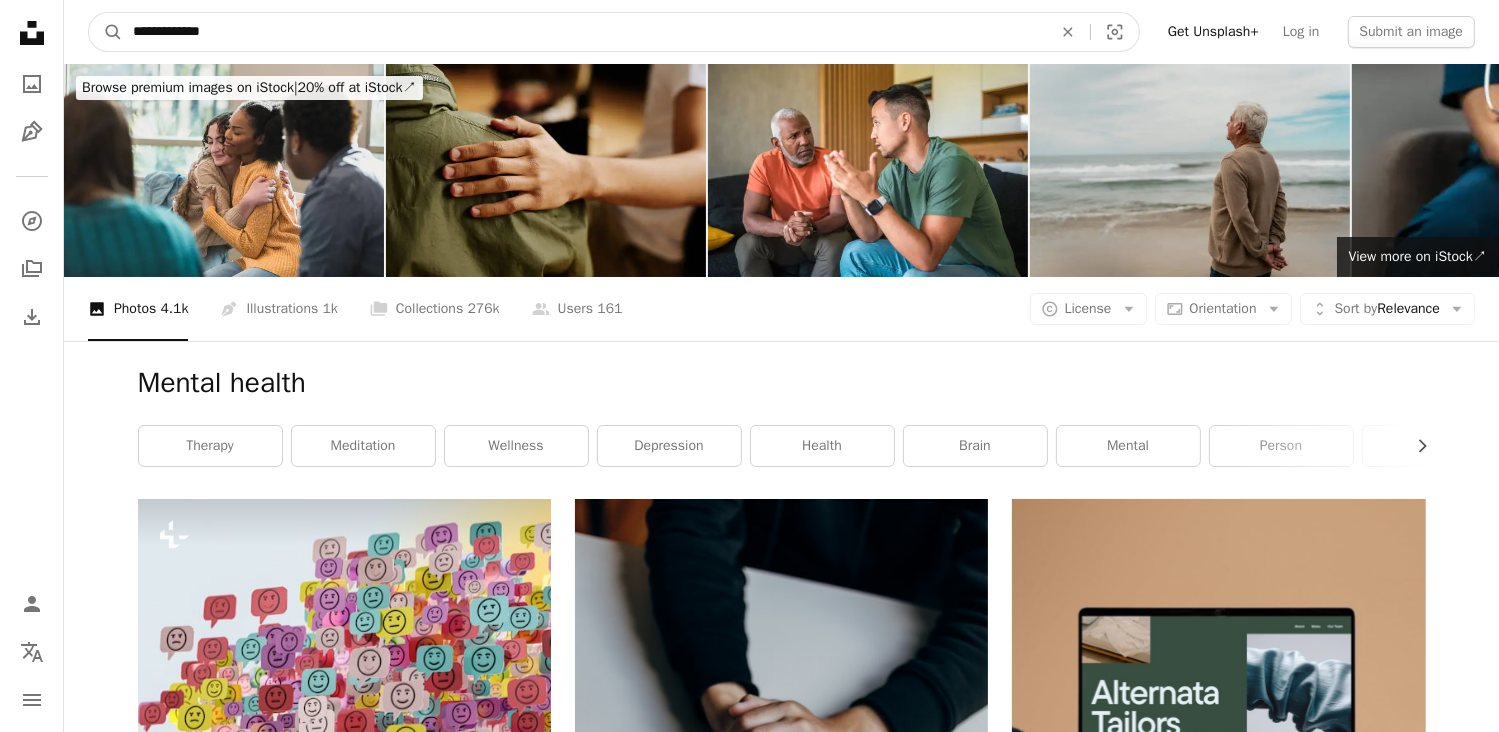 drag, startPoint x: 223, startPoint y: 33, endPoint x: 59, endPoint y: 23, distance: 164.3046 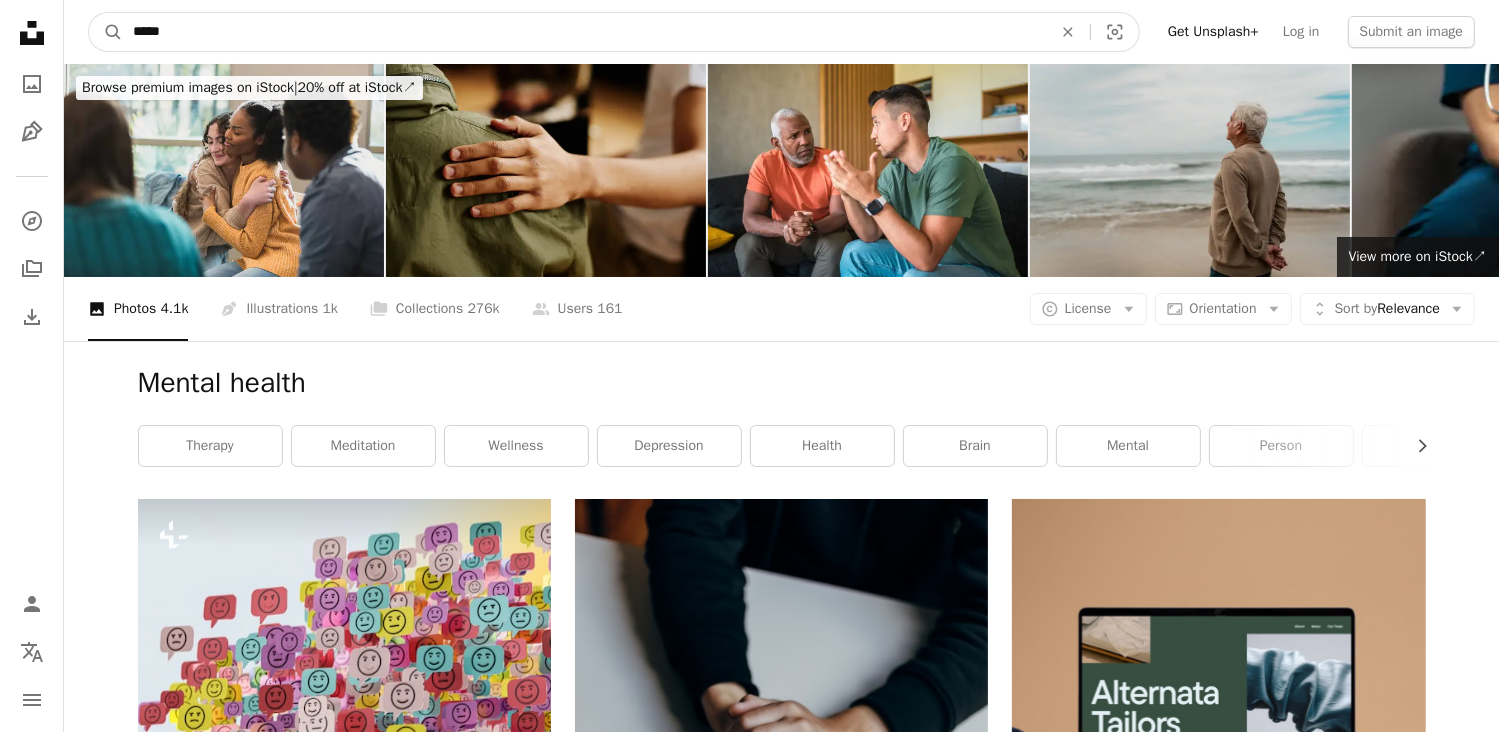 type on "*****" 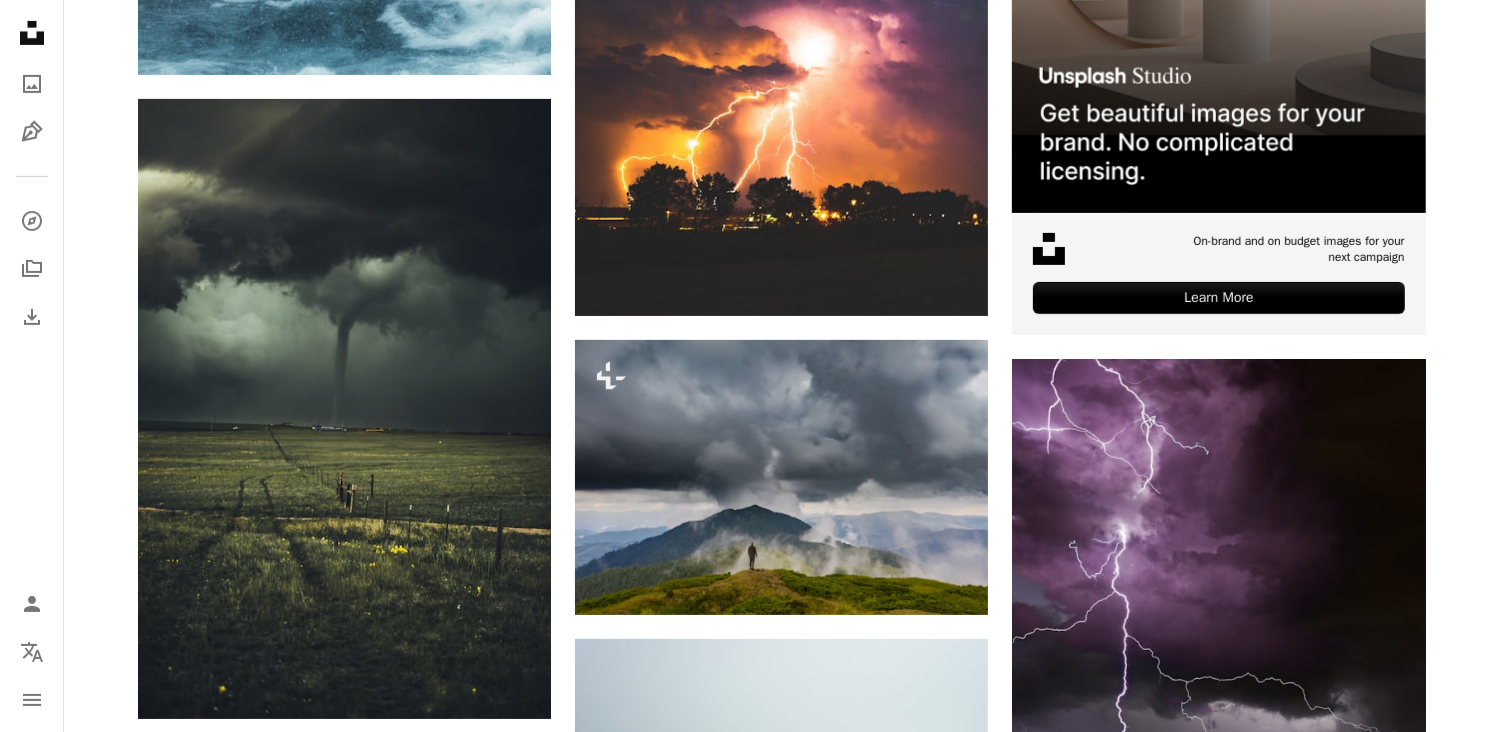 scroll, scrollTop: 0, scrollLeft: 0, axis: both 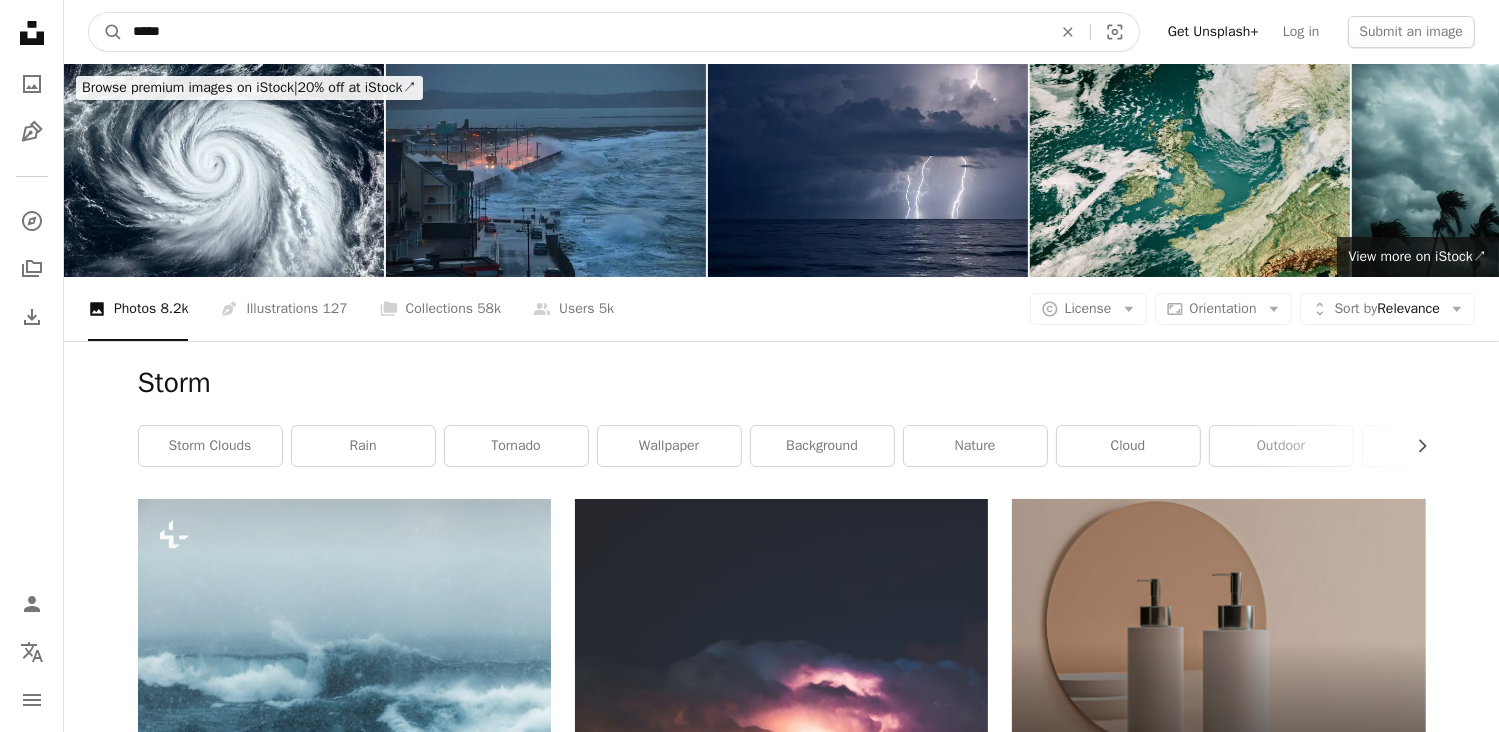 drag, startPoint x: 168, startPoint y: 39, endPoint x: 72, endPoint y: 28, distance: 96.62815 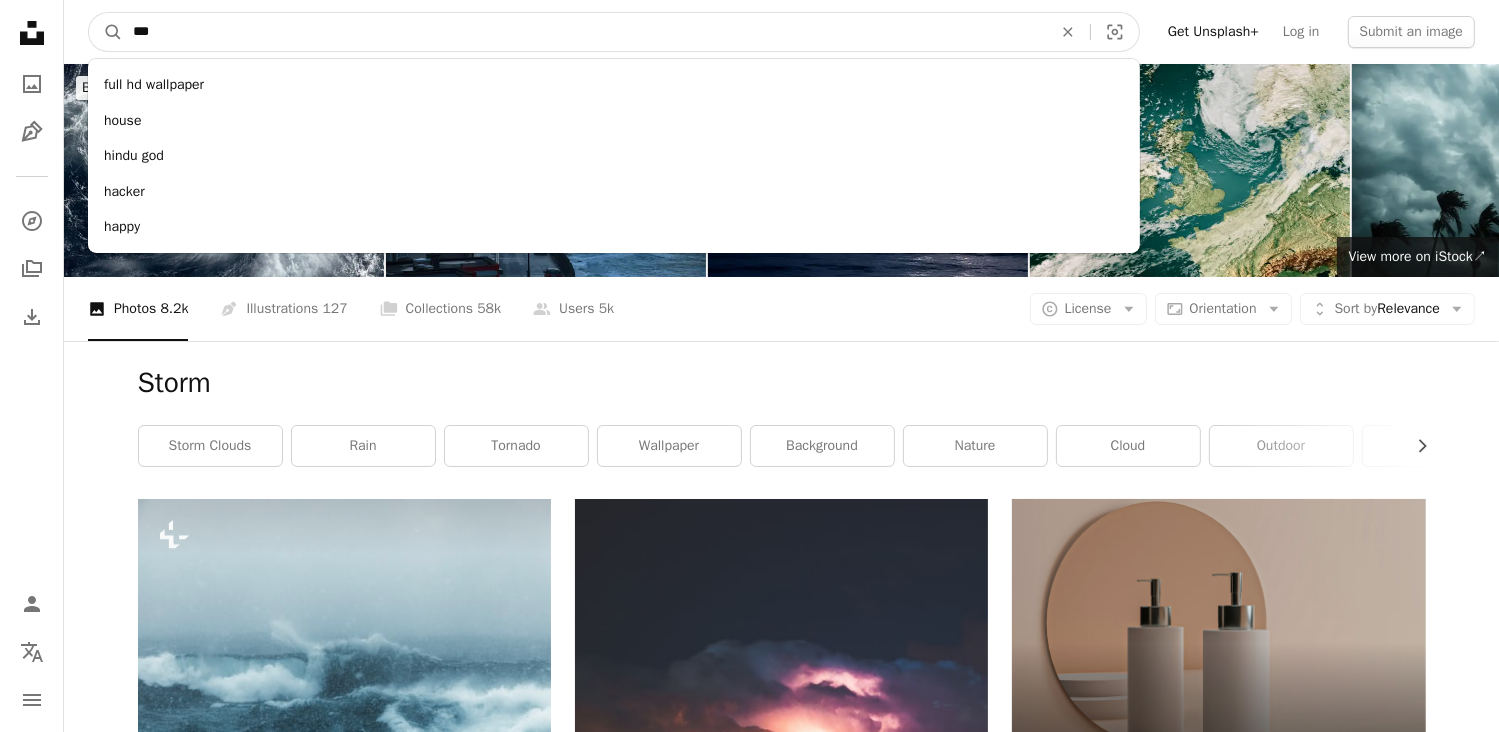 type on "****" 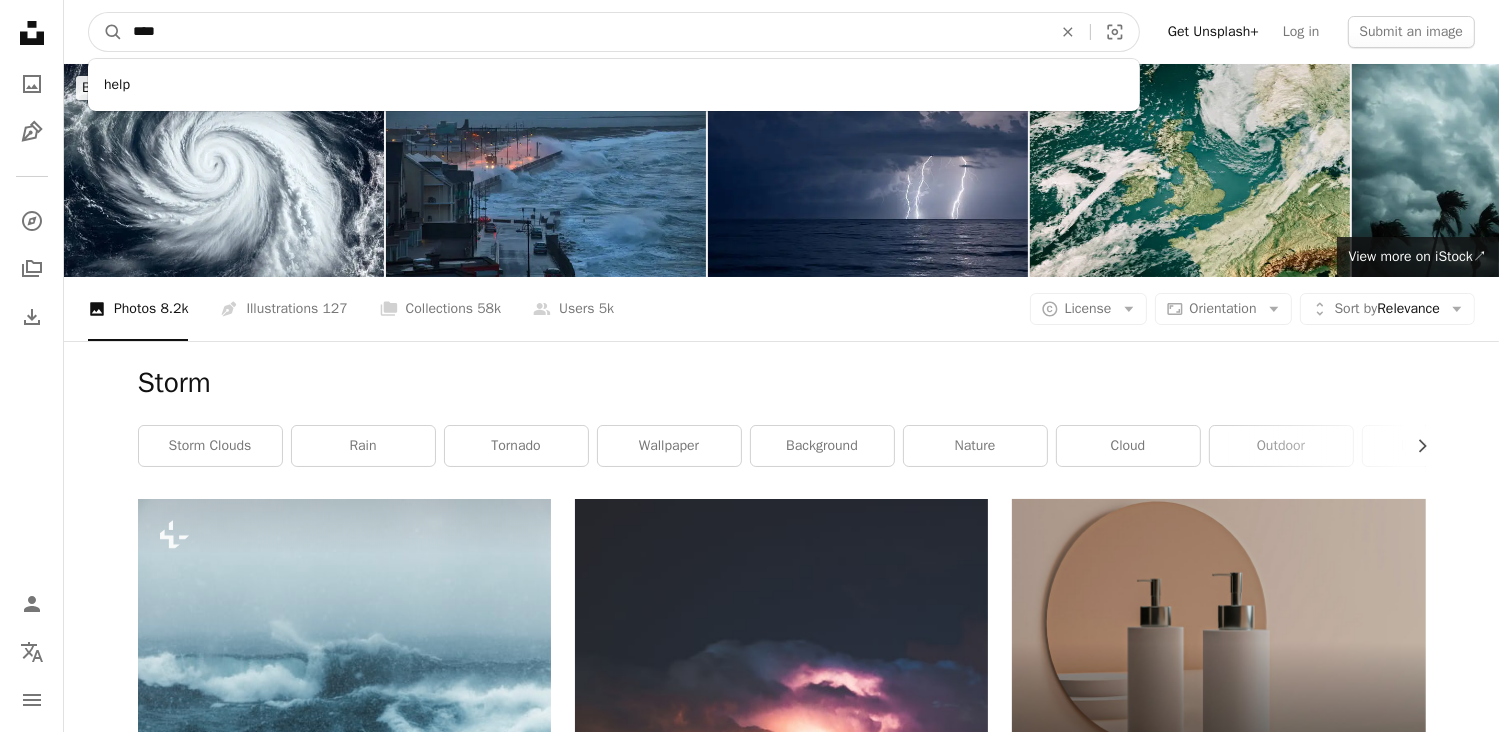 click on "A magnifying glass" at bounding box center (106, 32) 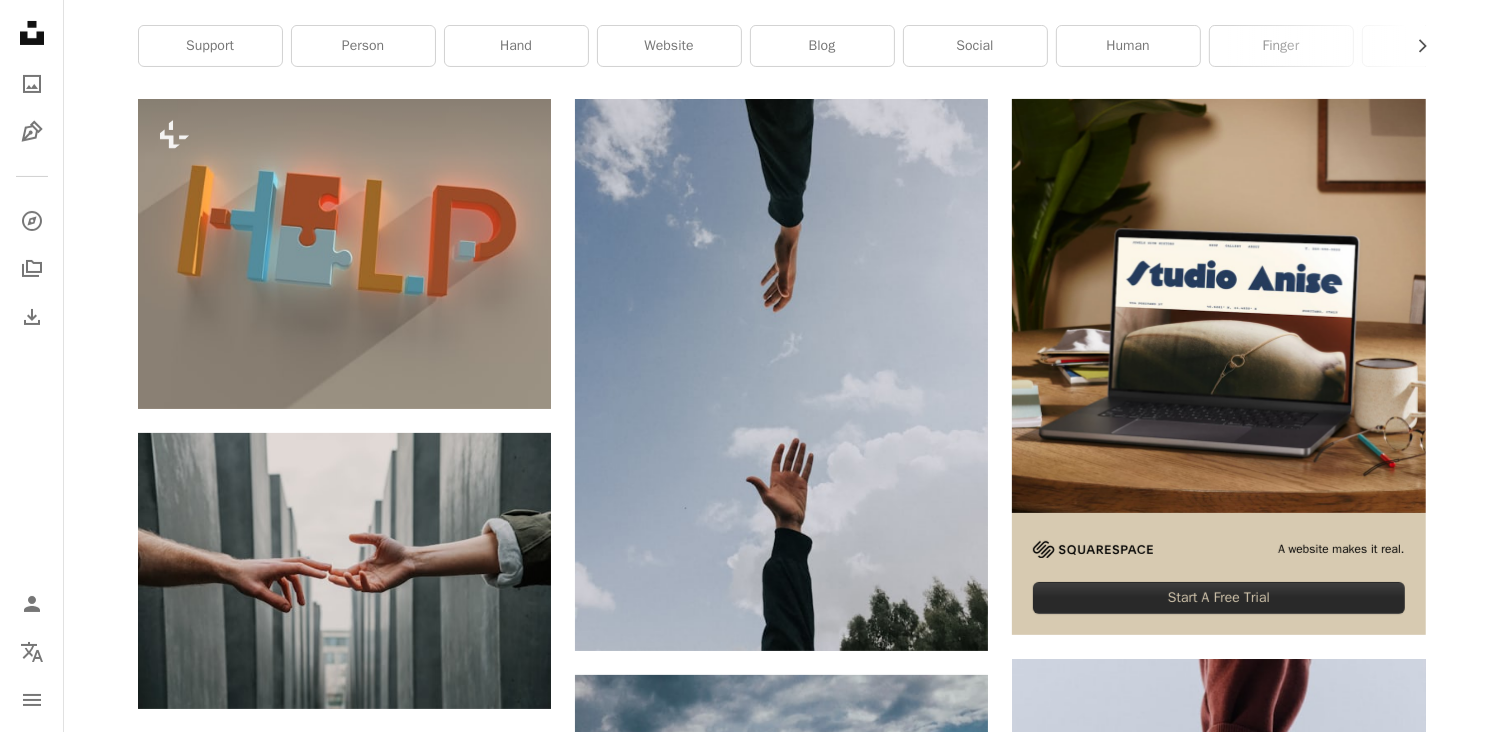 scroll, scrollTop: 0, scrollLeft: 0, axis: both 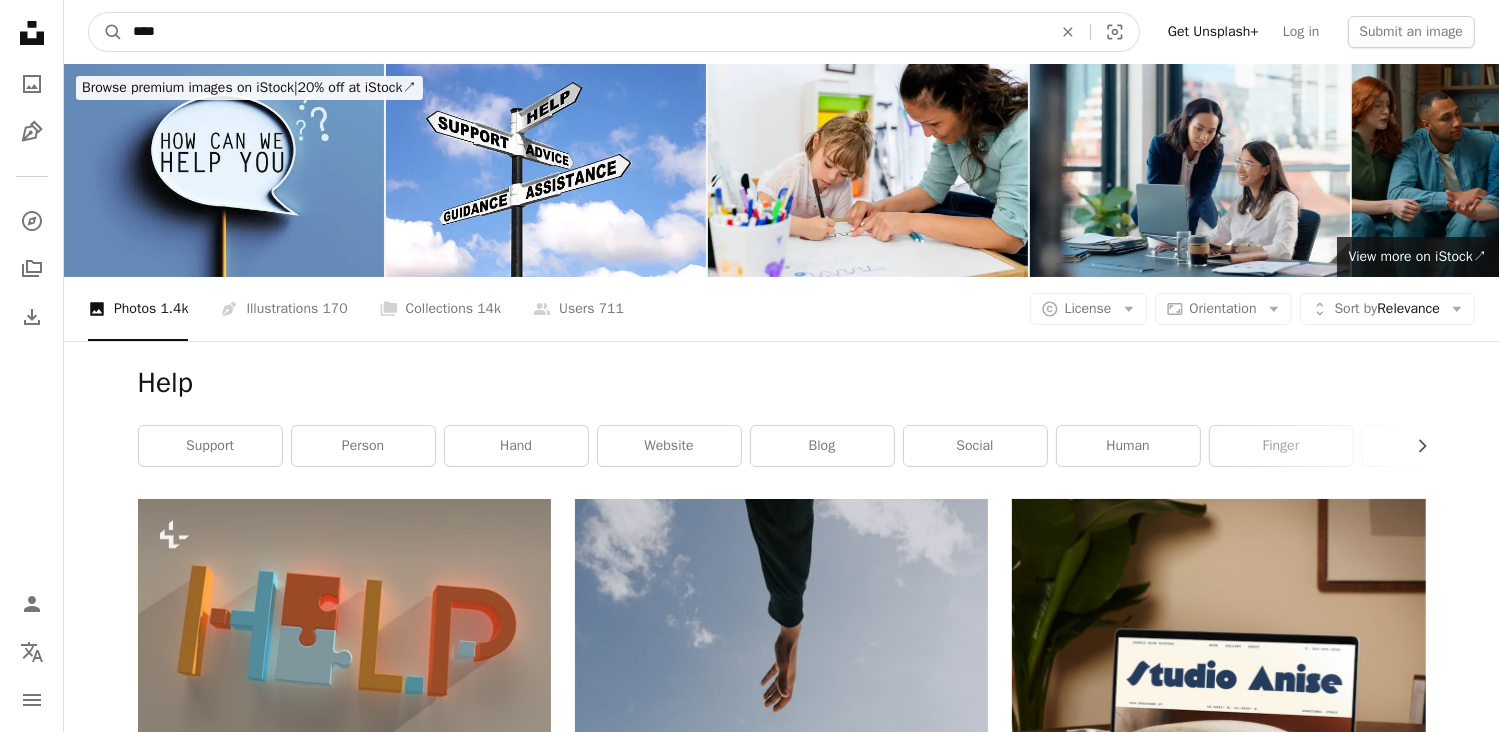 click on "****" at bounding box center [584, 32] 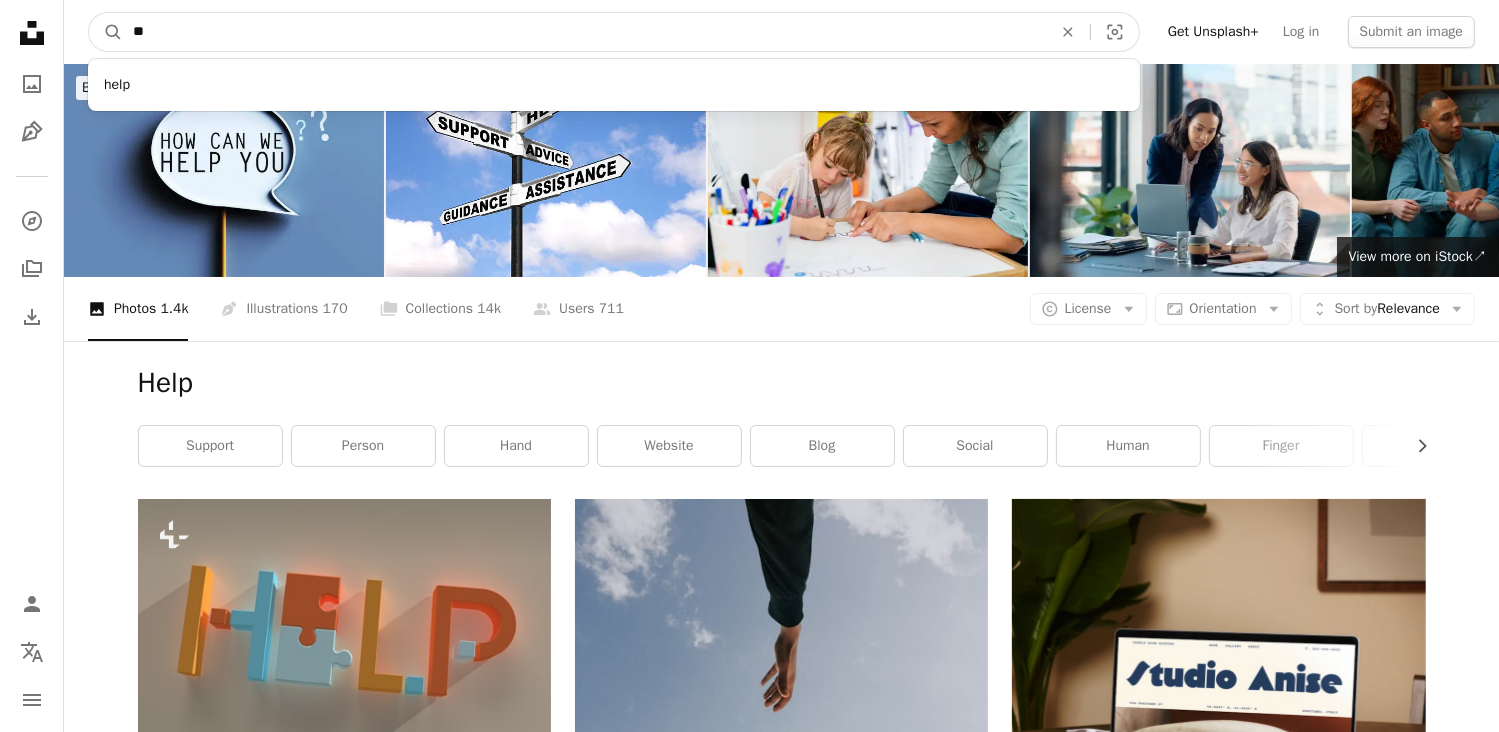 type on "*" 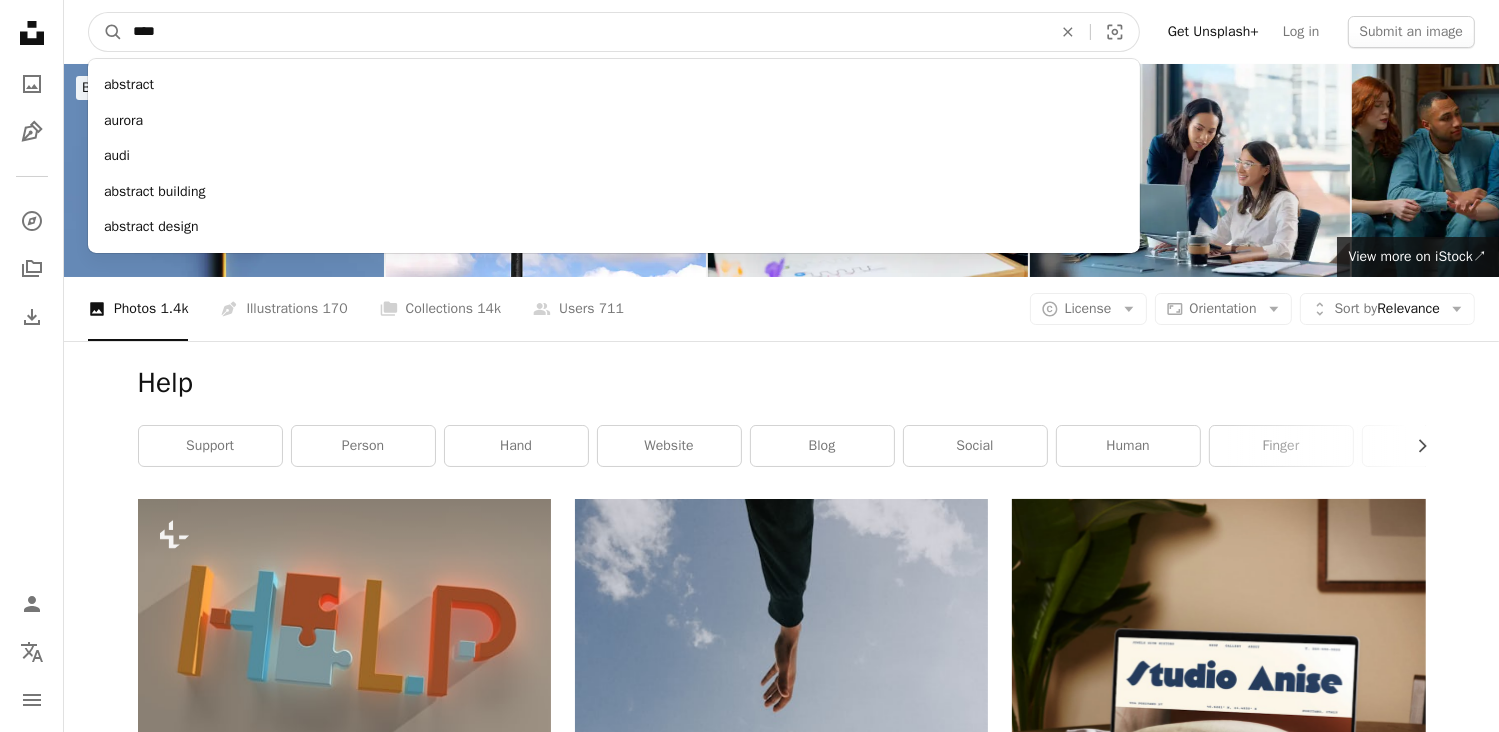 type on "*****" 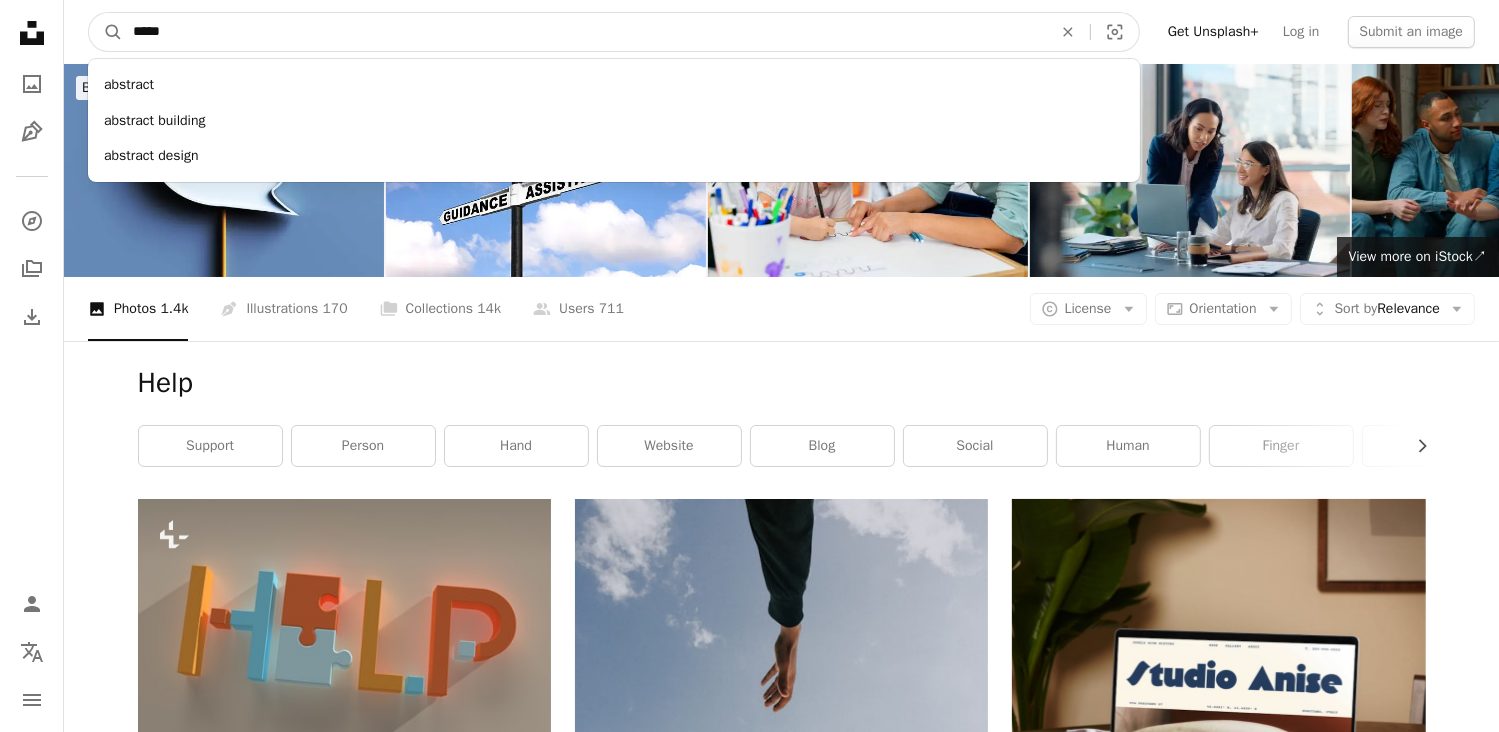 click on "A magnifying glass" at bounding box center (106, 32) 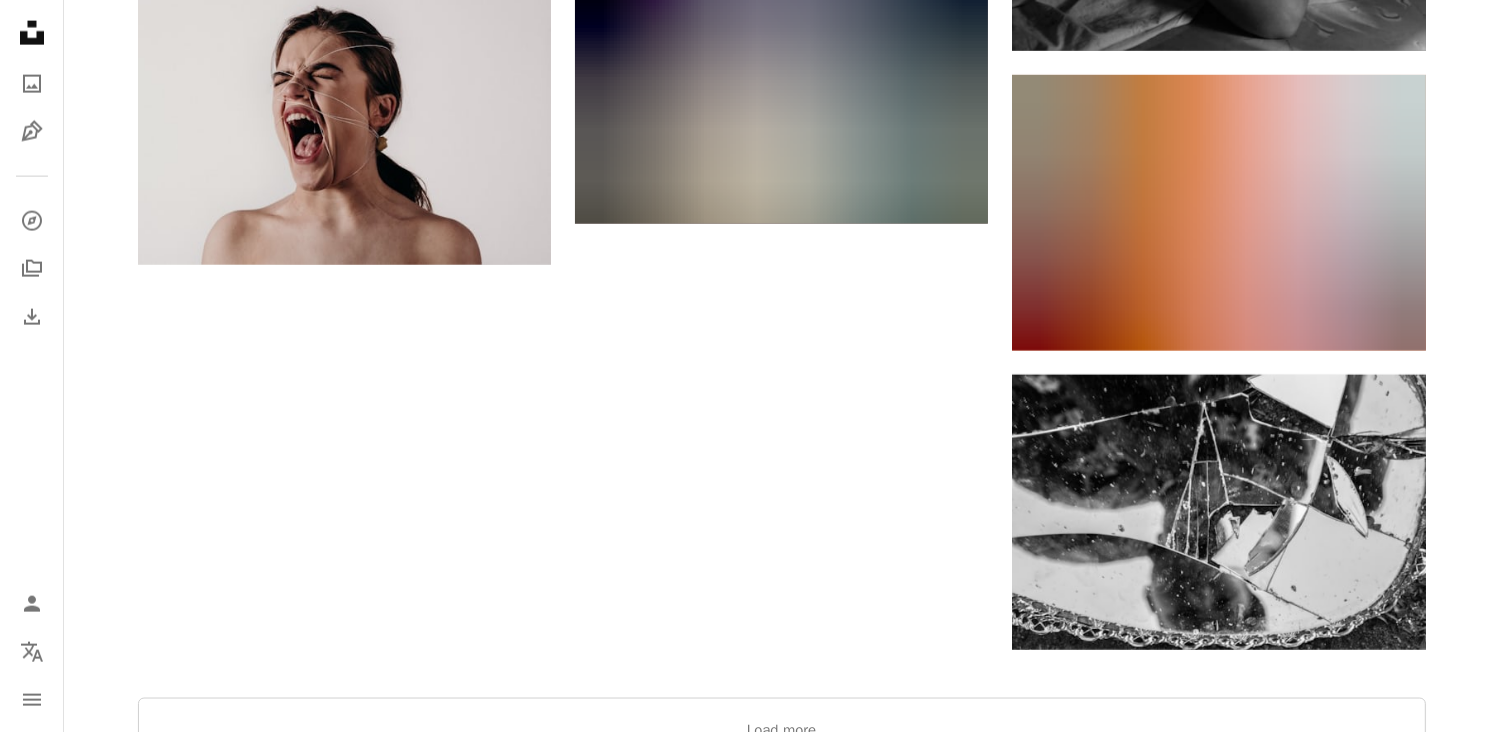 scroll, scrollTop: 3100, scrollLeft: 0, axis: vertical 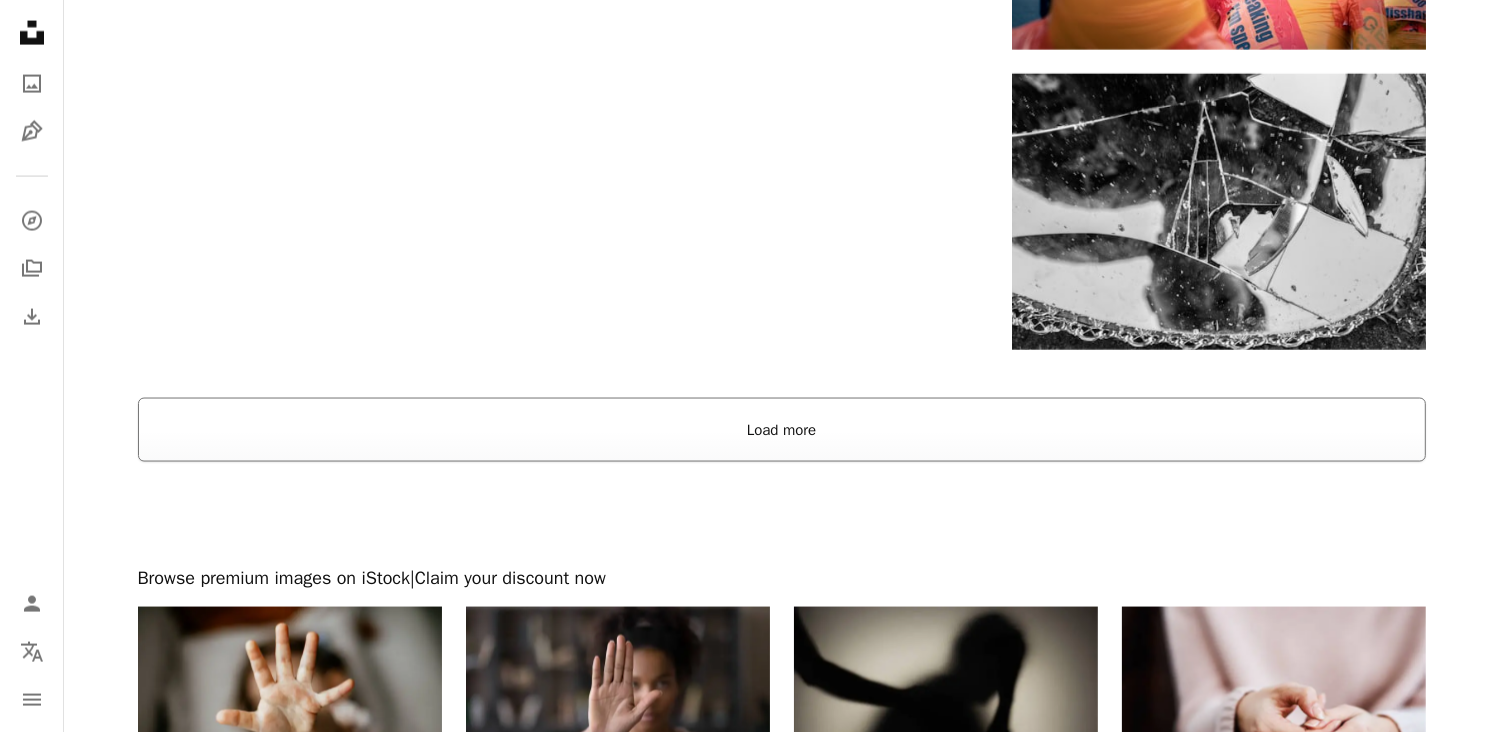 click on "Load more" at bounding box center (782, 430) 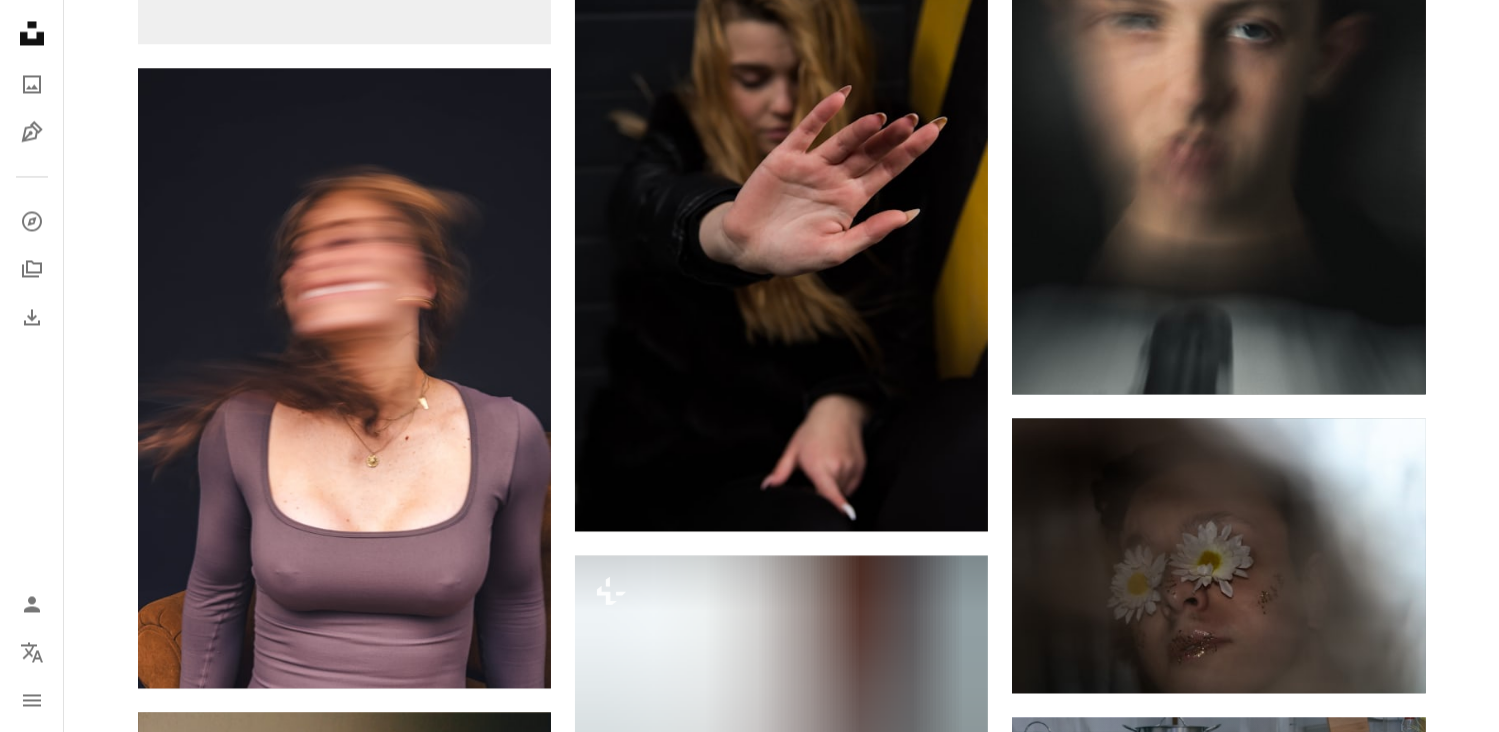 scroll, scrollTop: 19300, scrollLeft: 0, axis: vertical 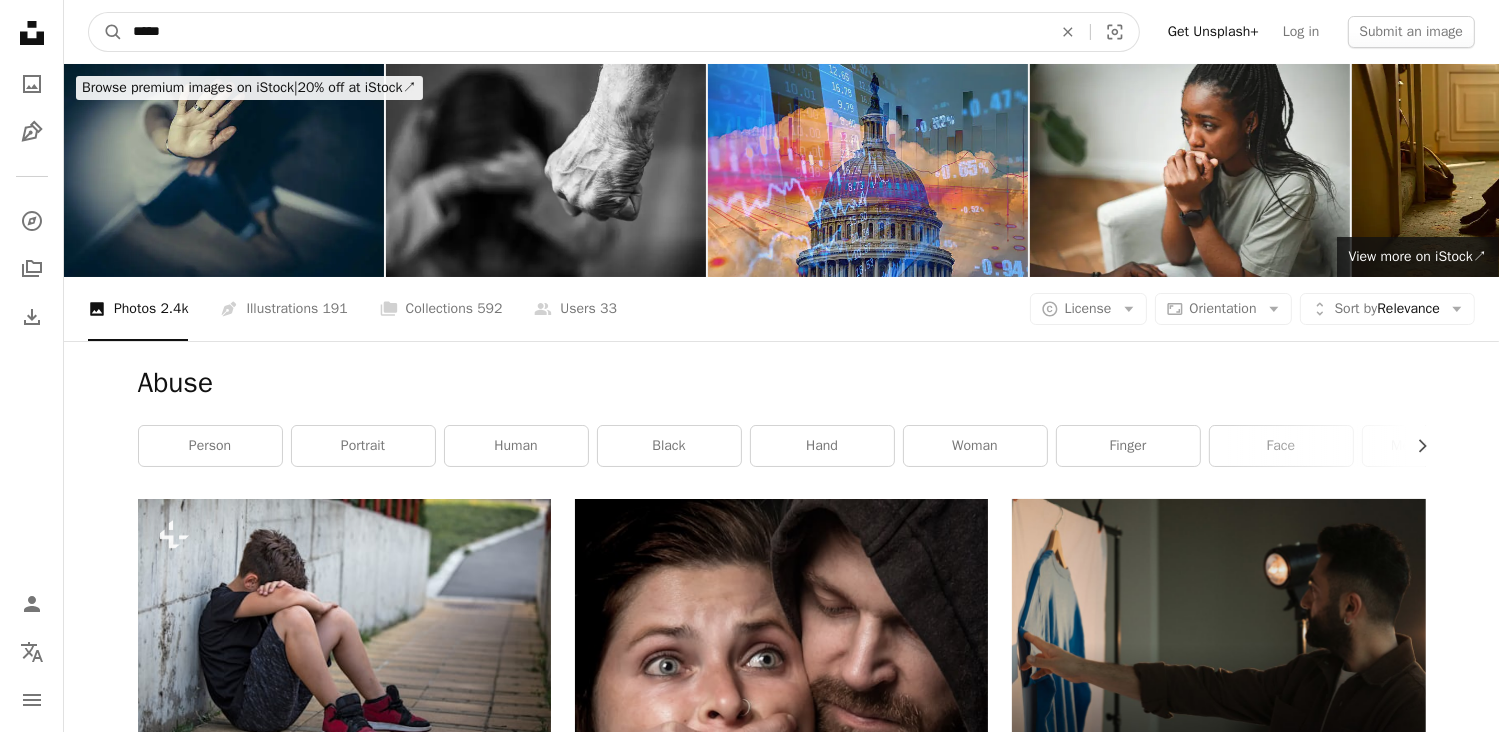 click on "*****" at bounding box center (584, 32) 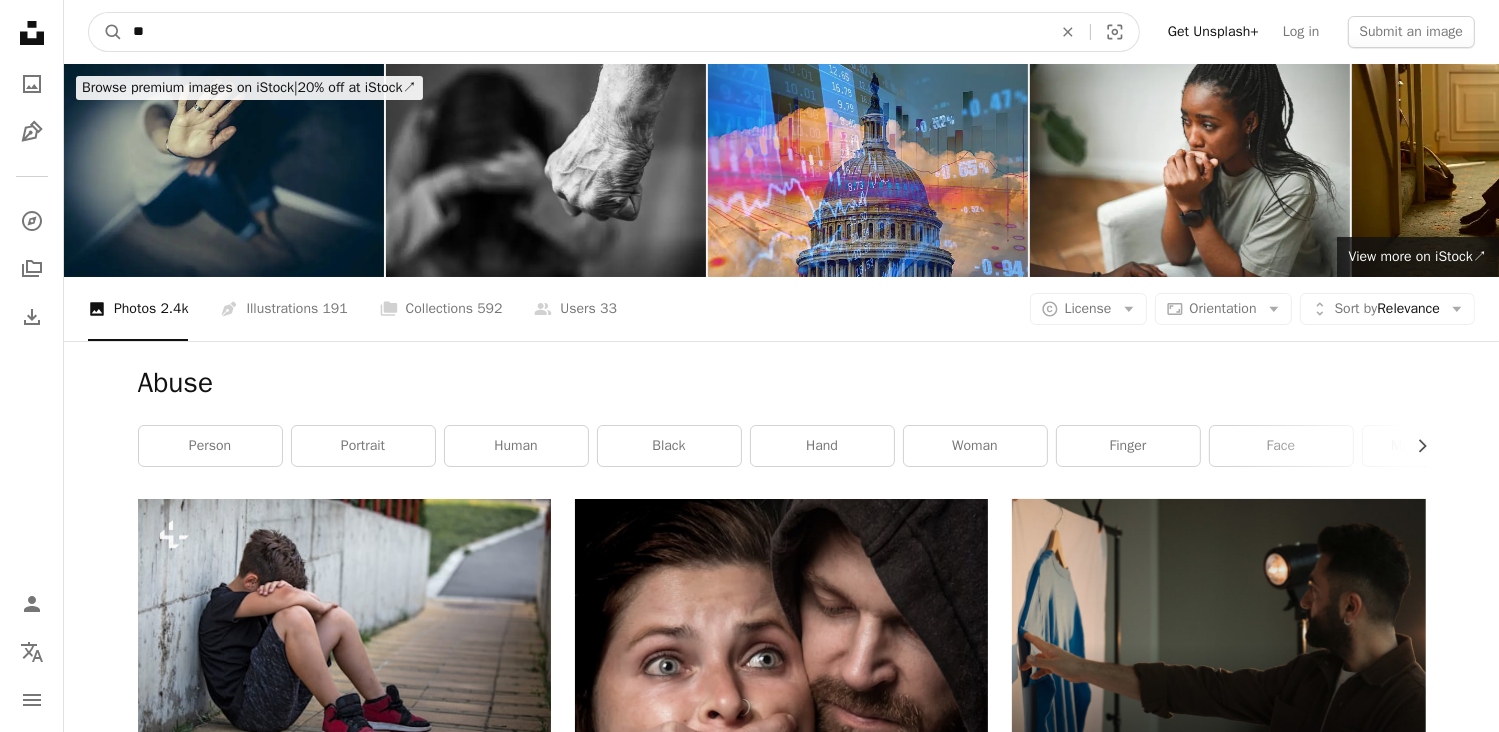 type on "*" 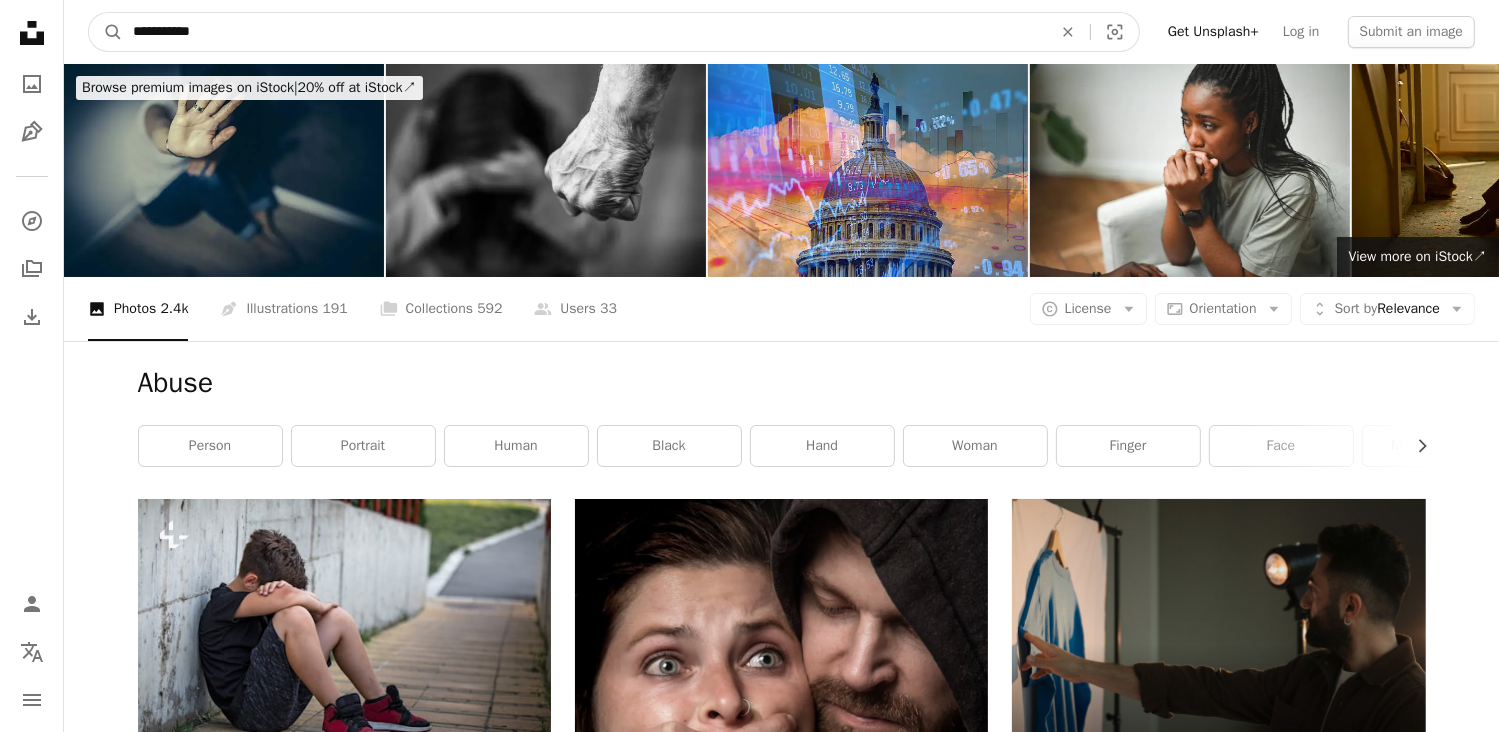 type on "**********" 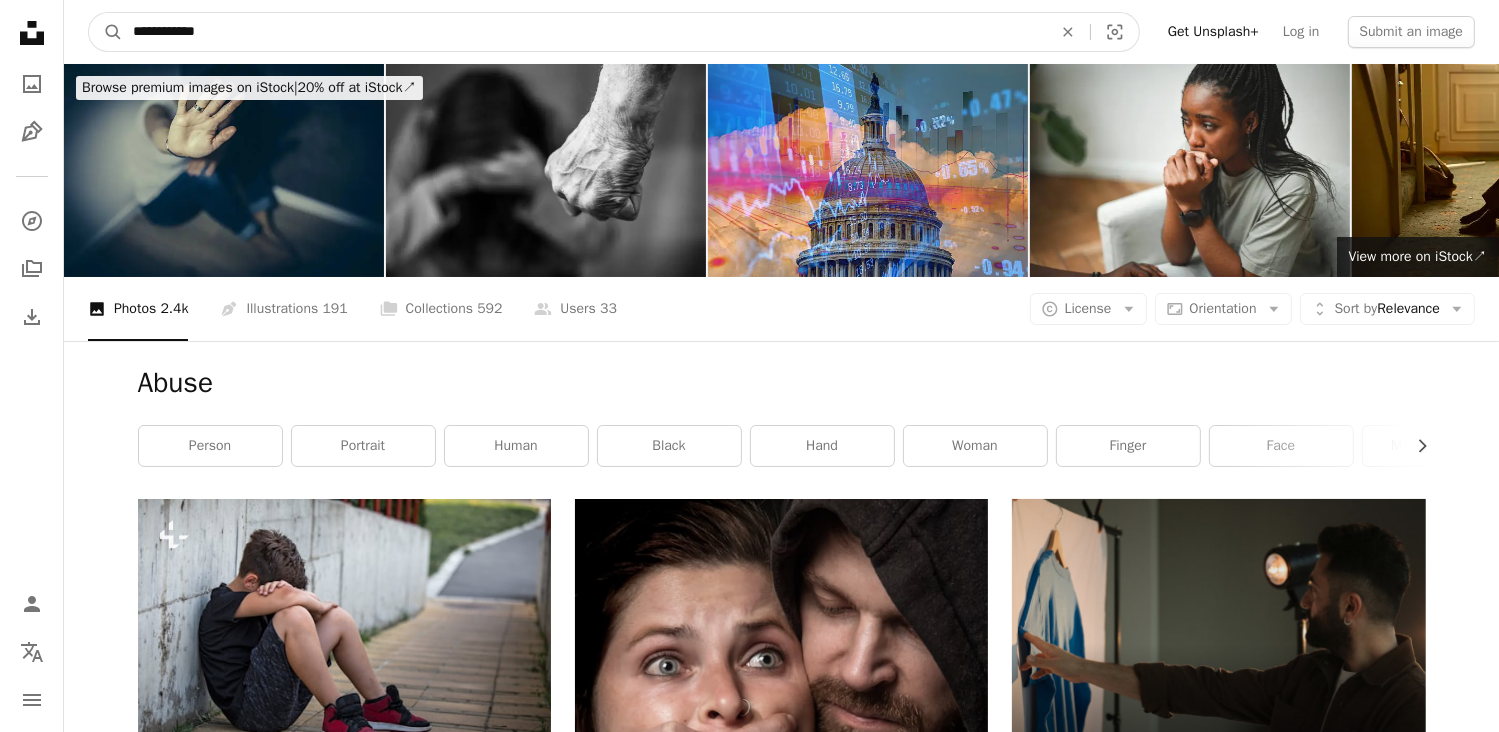 click on "A magnifying glass" at bounding box center (106, 32) 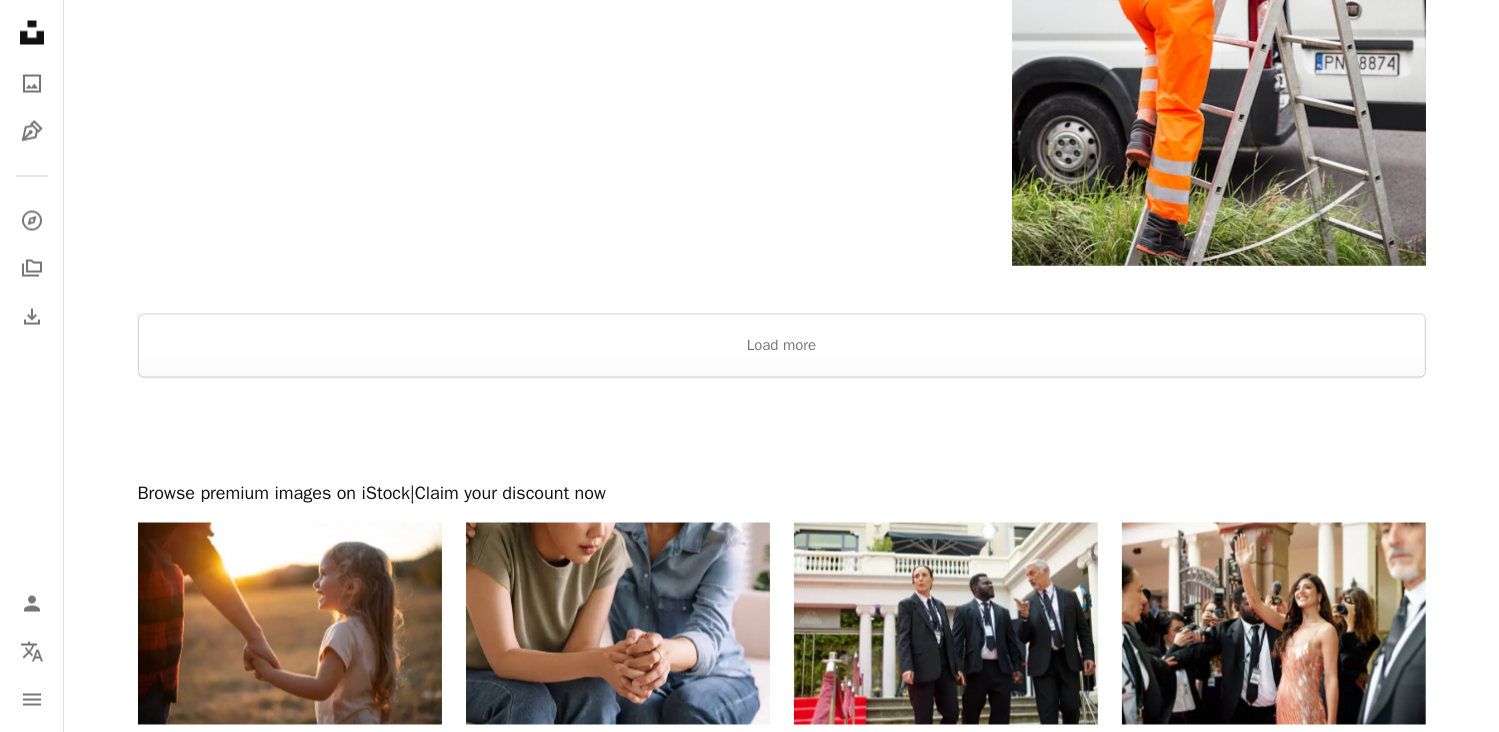 scroll, scrollTop: 3800, scrollLeft: 0, axis: vertical 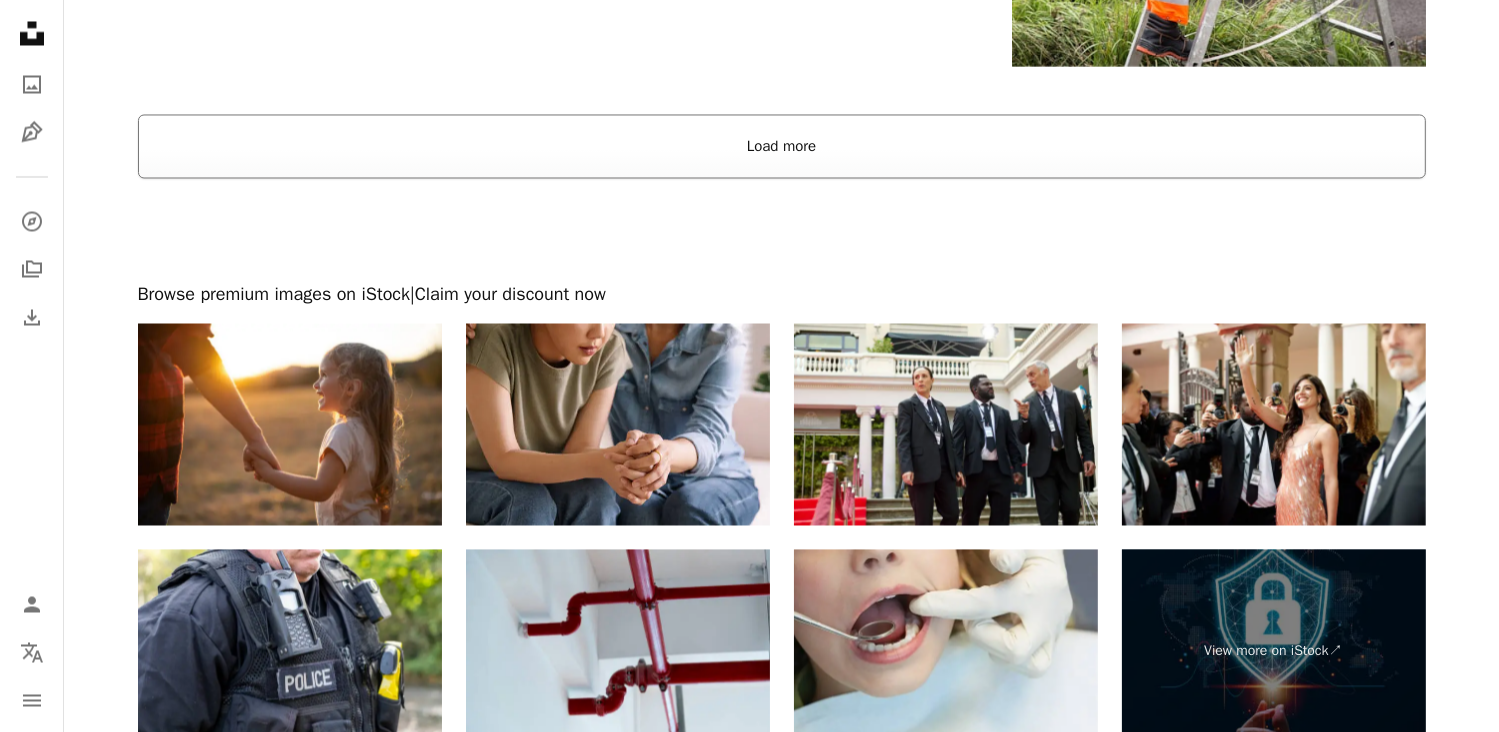 click on "Load more" at bounding box center [782, 146] 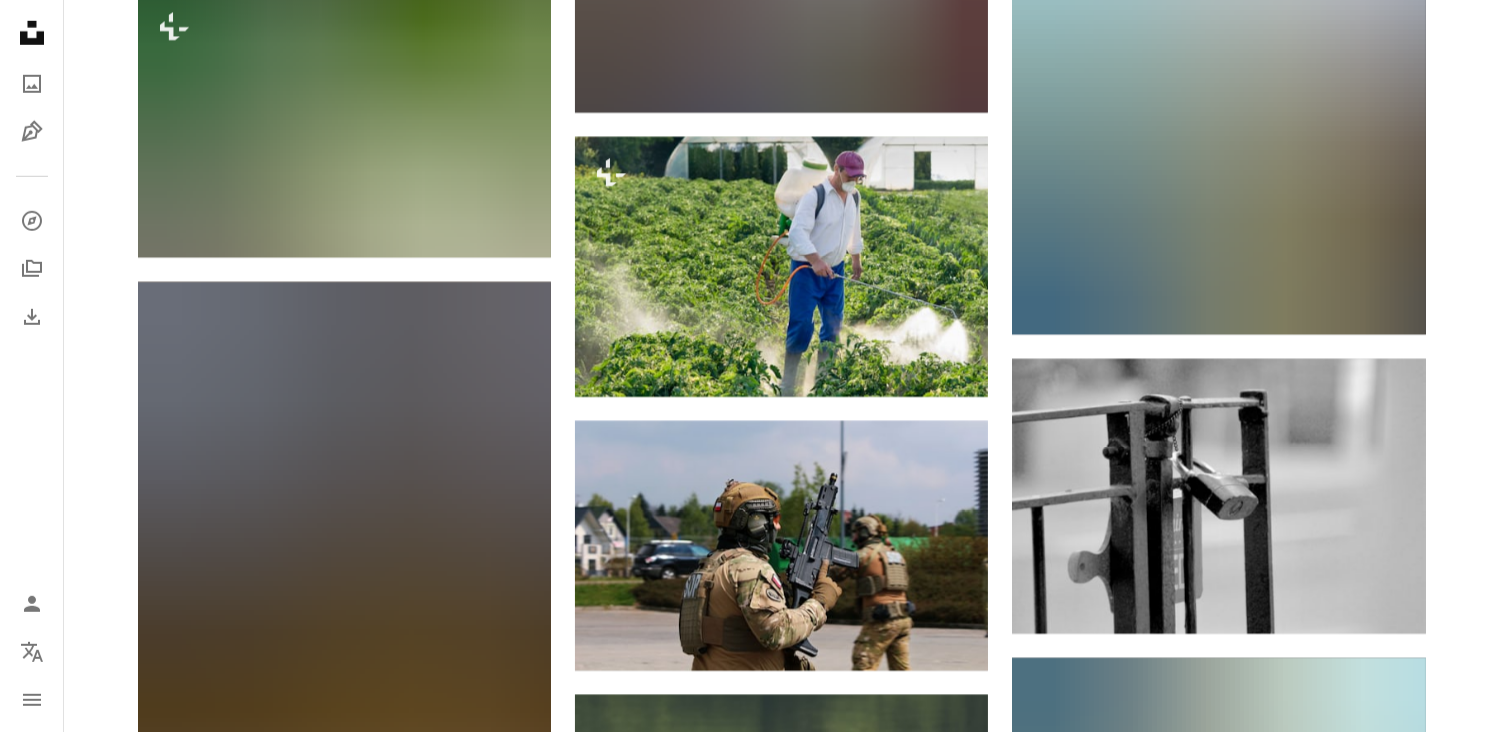 scroll, scrollTop: 17300, scrollLeft: 0, axis: vertical 